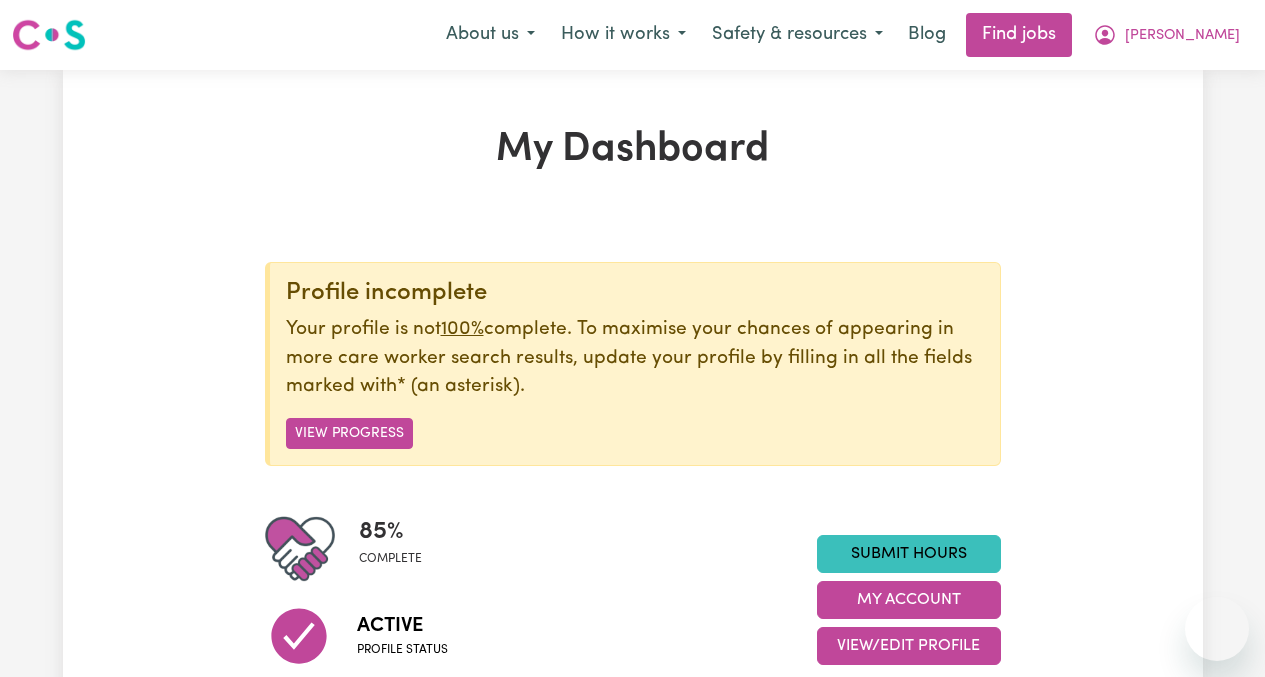 scroll, scrollTop: 0, scrollLeft: 0, axis: both 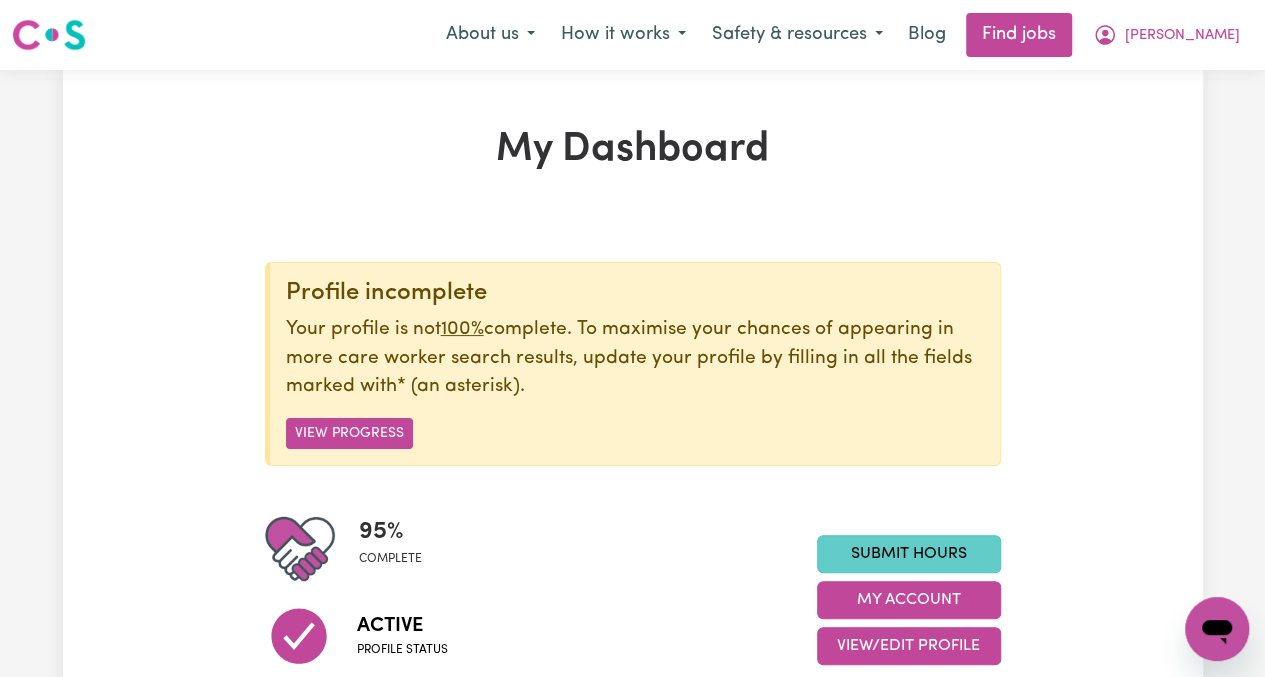 click on "Submit Hours" at bounding box center [909, 554] 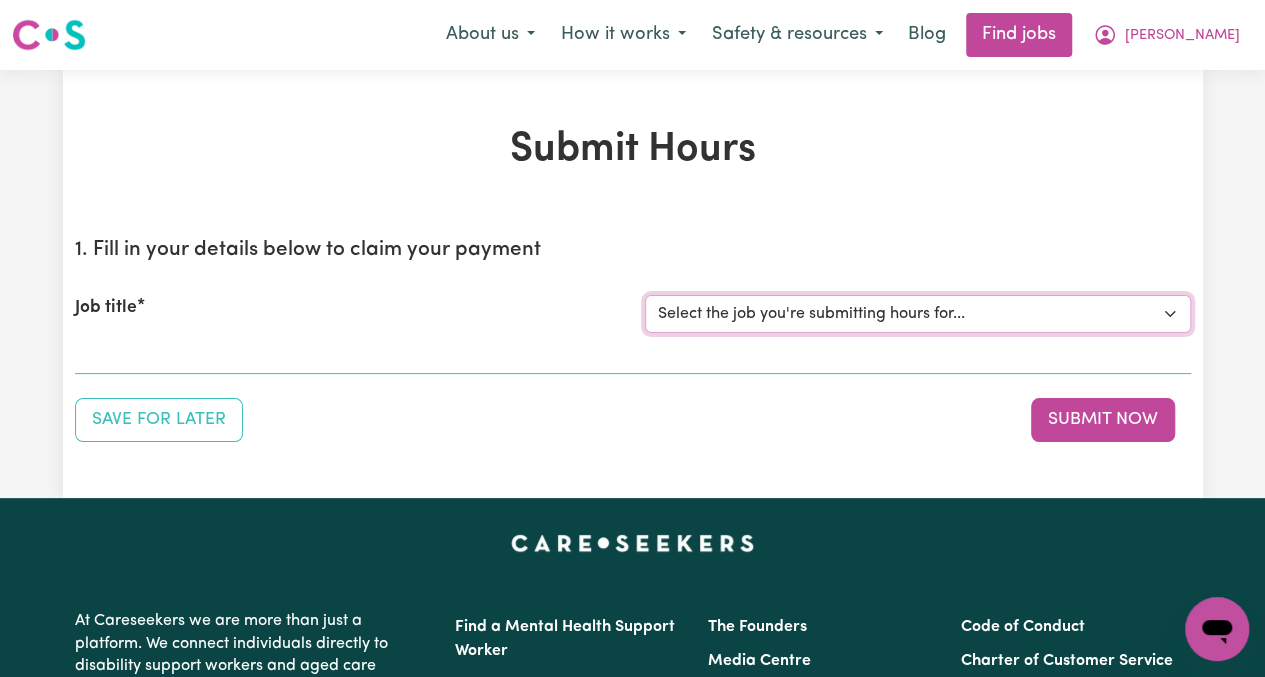 click on "Select the job you're submitting hours for... [[PERSON_NAME]] Greek speaking Carer needed to meal prep & assist with light domestic chores. Prefer greek speaking  [[PERSON_NAME]] [DEMOGRAPHIC_DATA] Support Worker Needed In [GEOGRAPHIC_DATA], [GEOGRAPHIC_DATA]" at bounding box center (918, 314) 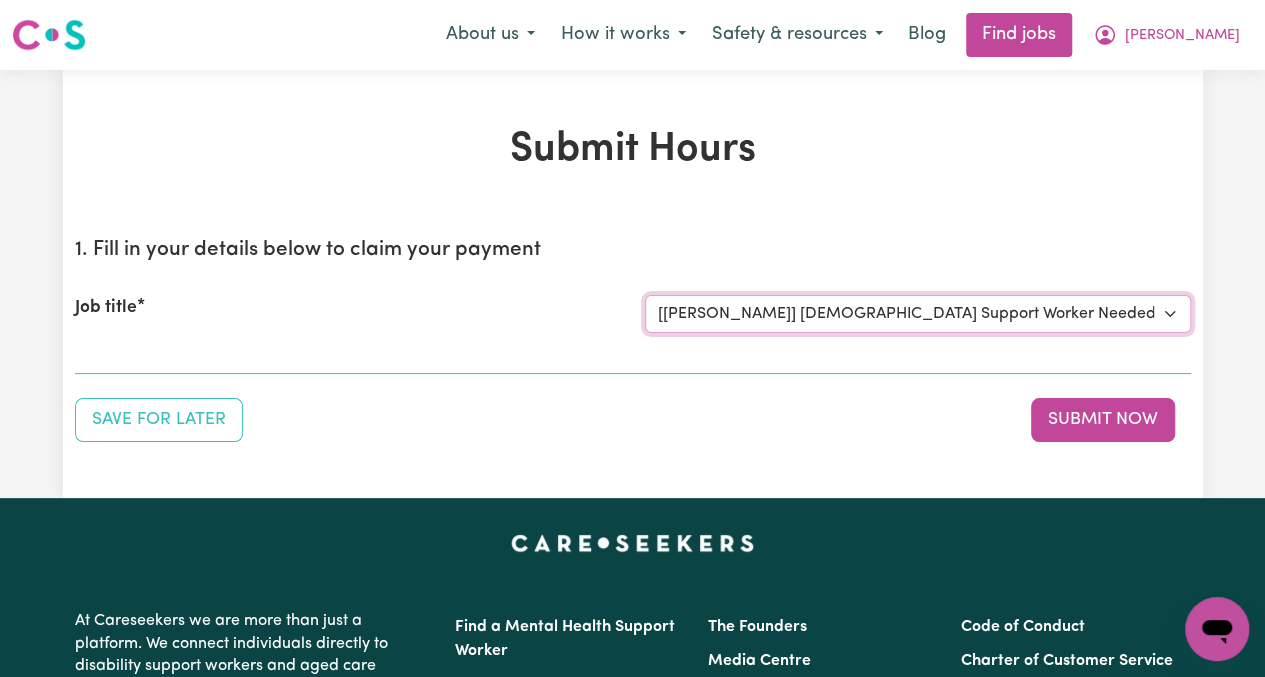 click on "Select the job you're submitting hours for... [[PERSON_NAME]] Greek speaking Carer needed to meal prep & assist with light domestic chores. Prefer greek speaking  [[PERSON_NAME]] [DEMOGRAPHIC_DATA] Support Worker Needed In [GEOGRAPHIC_DATA], [GEOGRAPHIC_DATA]" at bounding box center (918, 314) 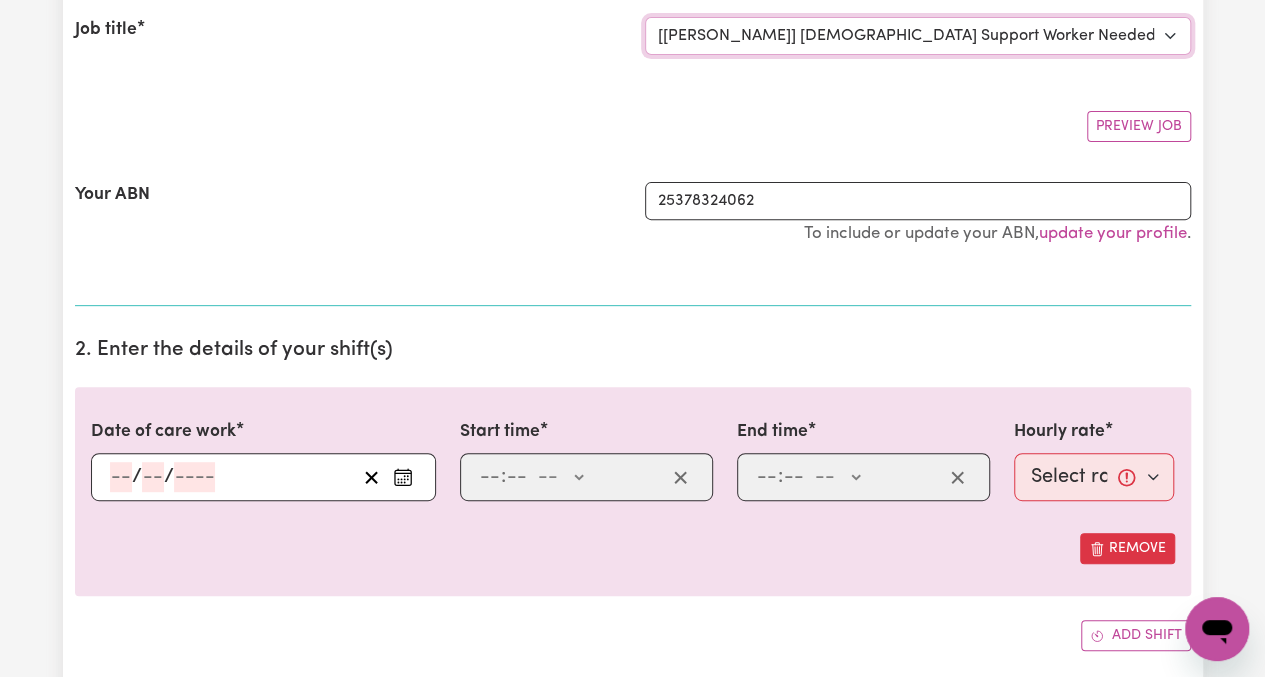scroll, scrollTop: 300, scrollLeft: 0, axis: vertical 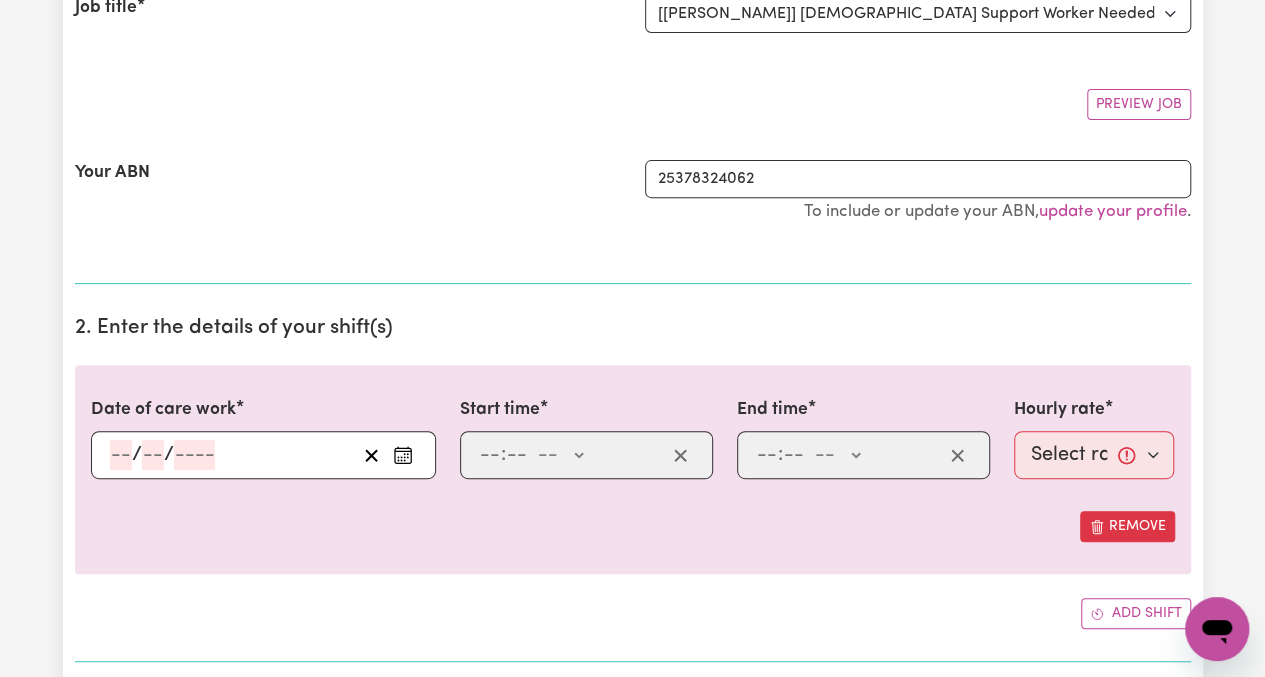 click 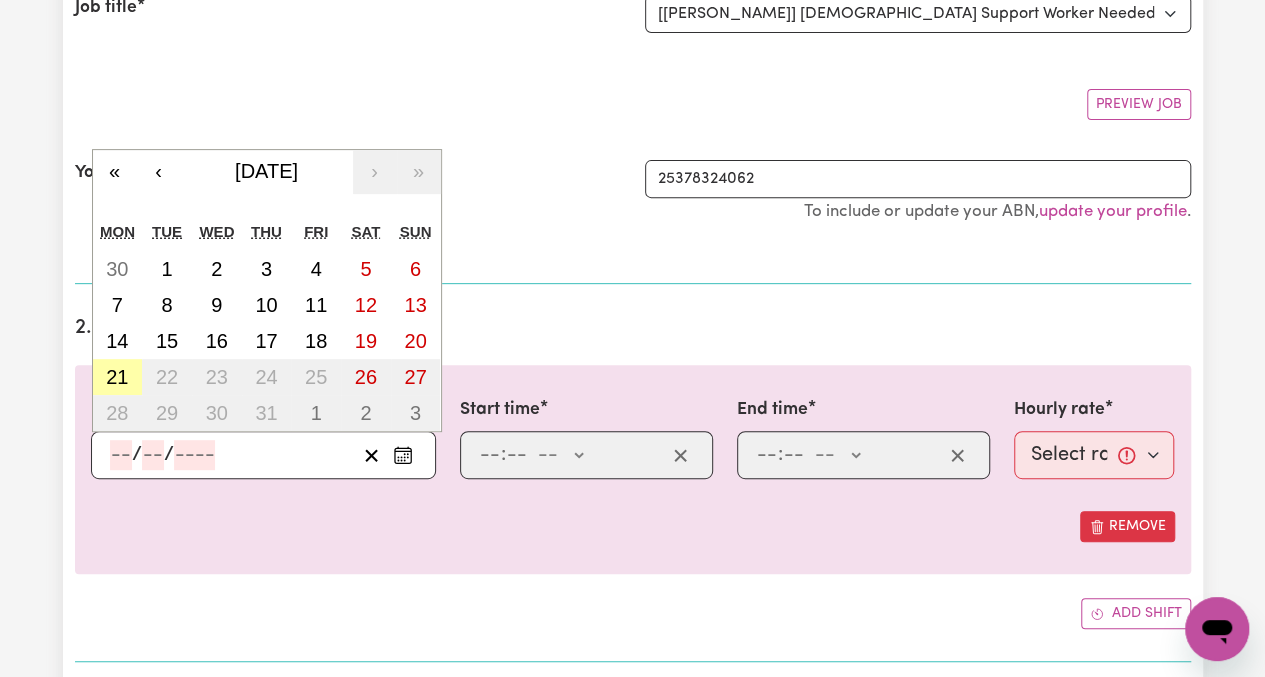 click on "21" at bounding box center (117, 377) 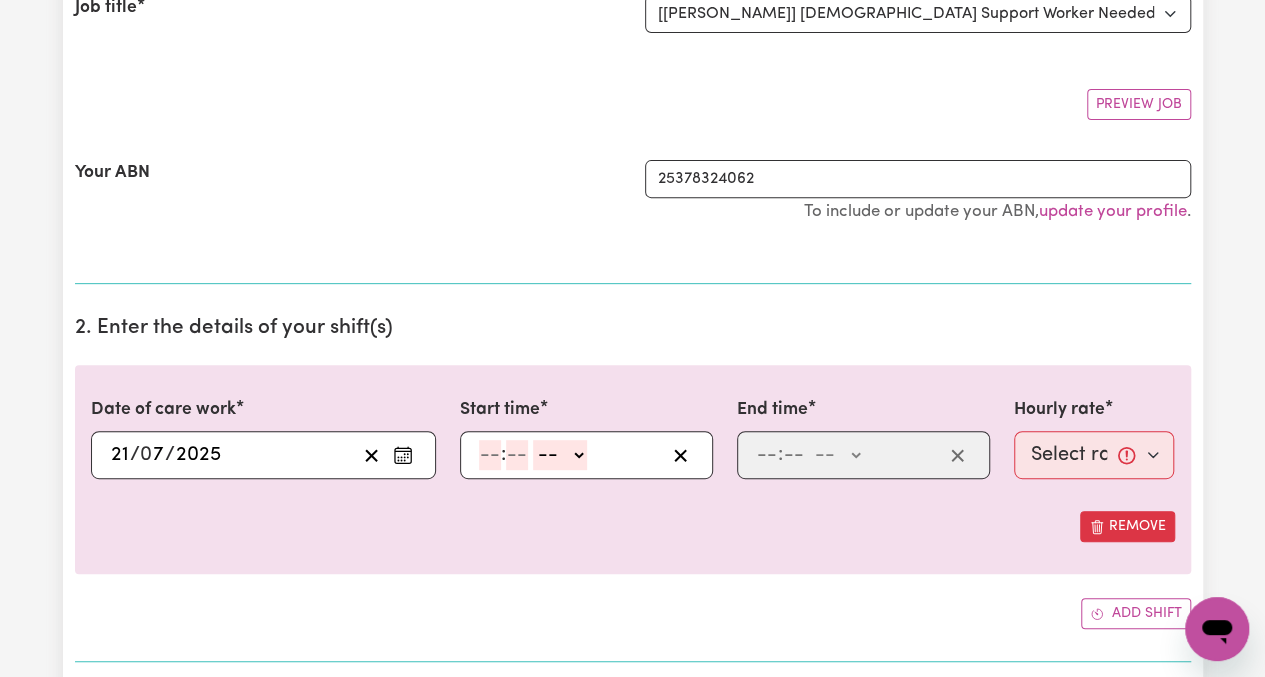 click 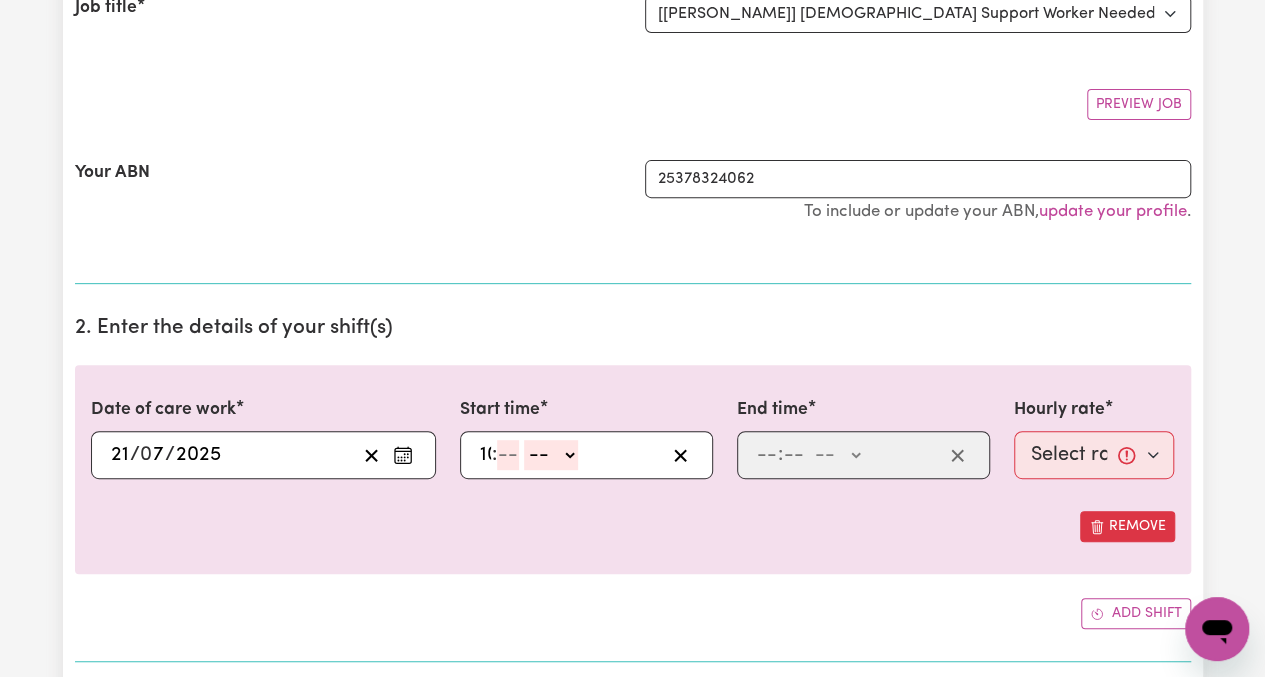 type on "10" 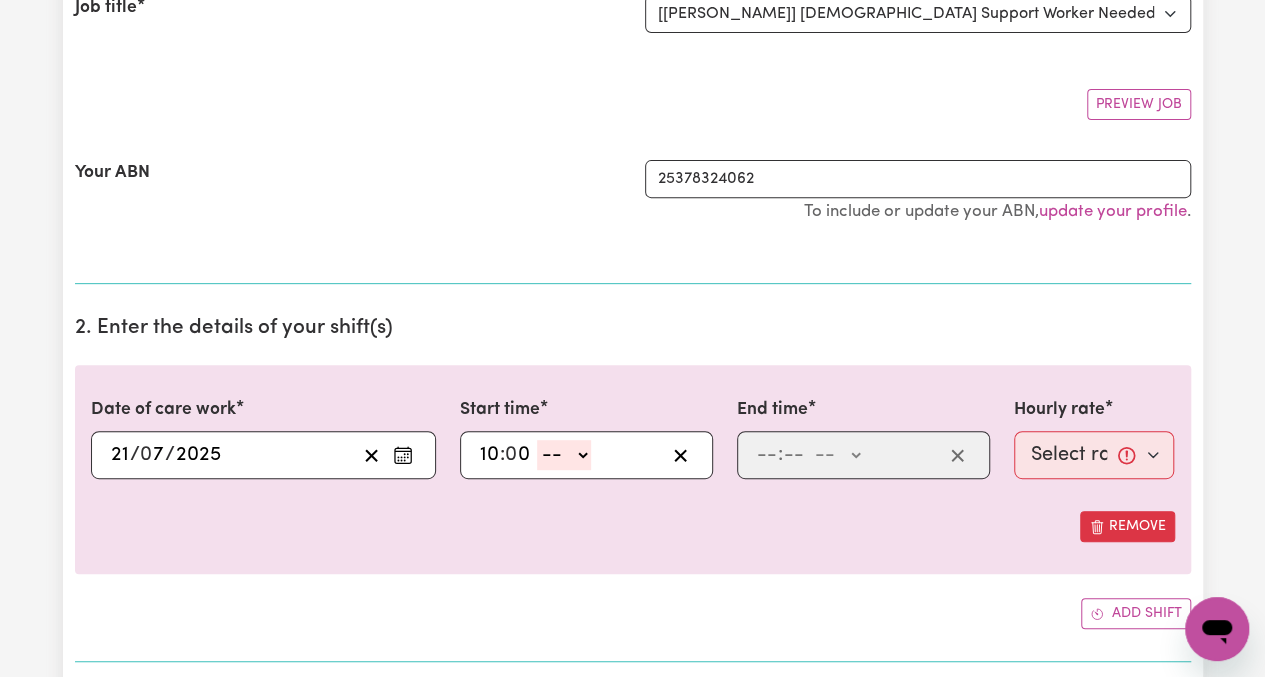 type on "0" 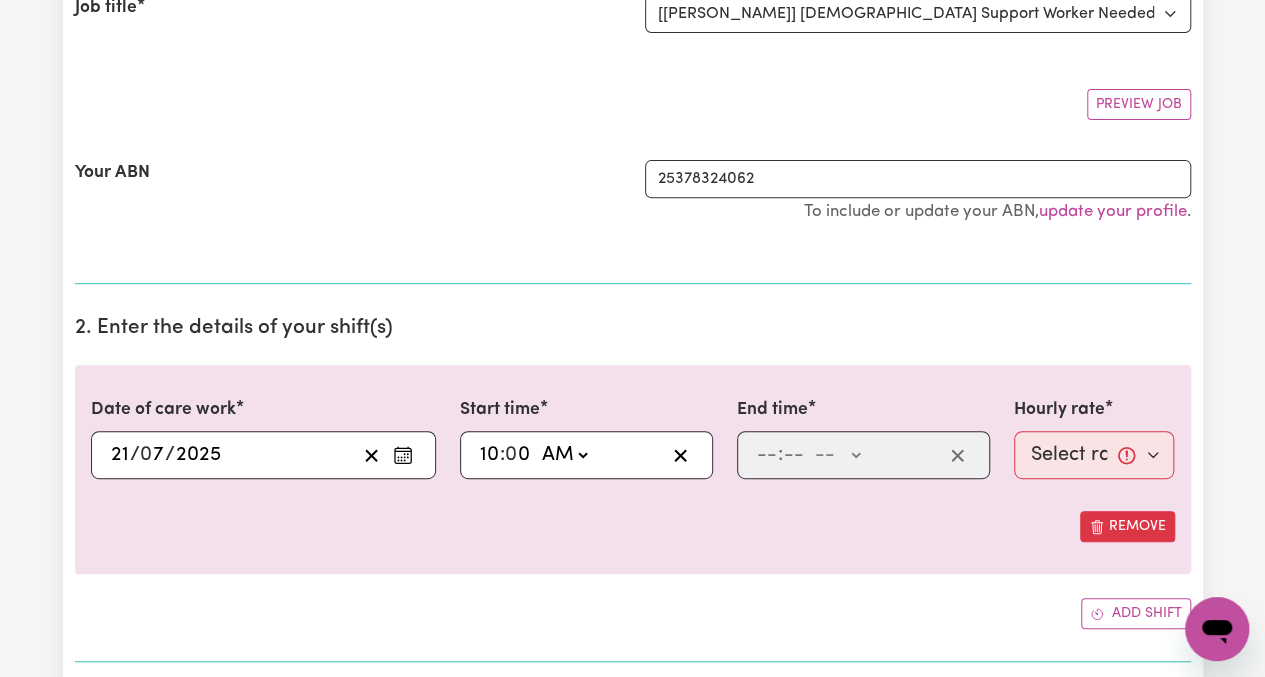 type on "10:00" 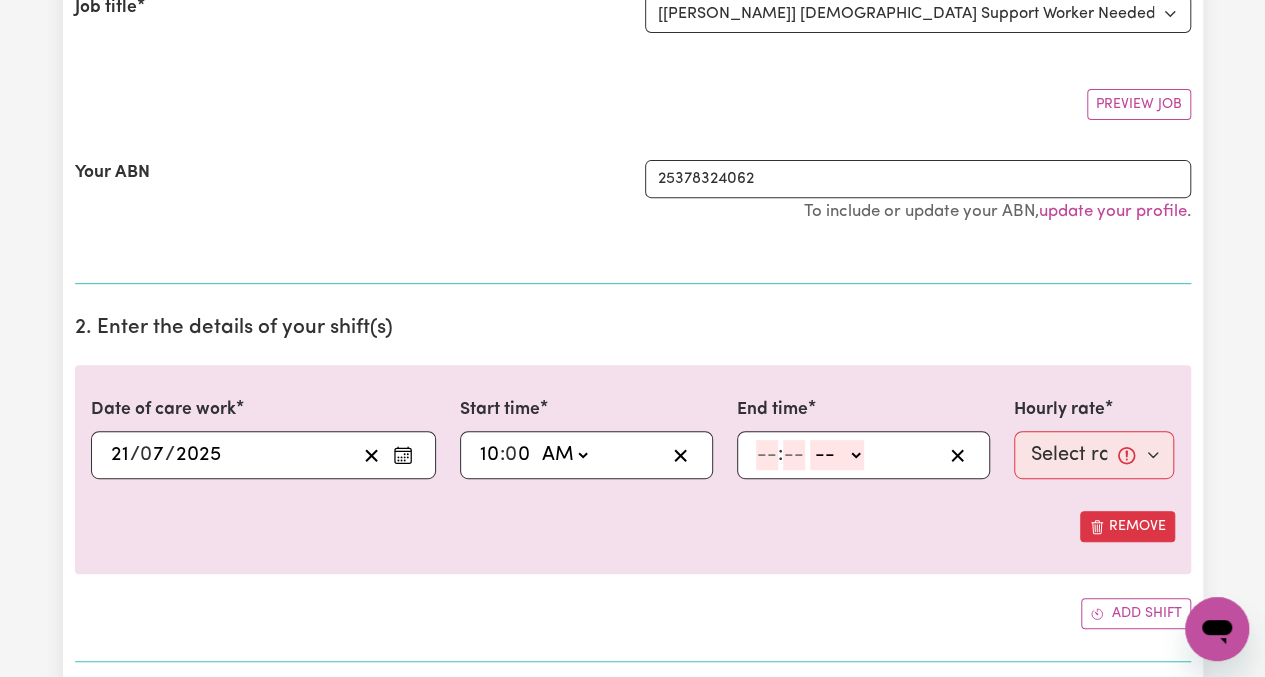 click 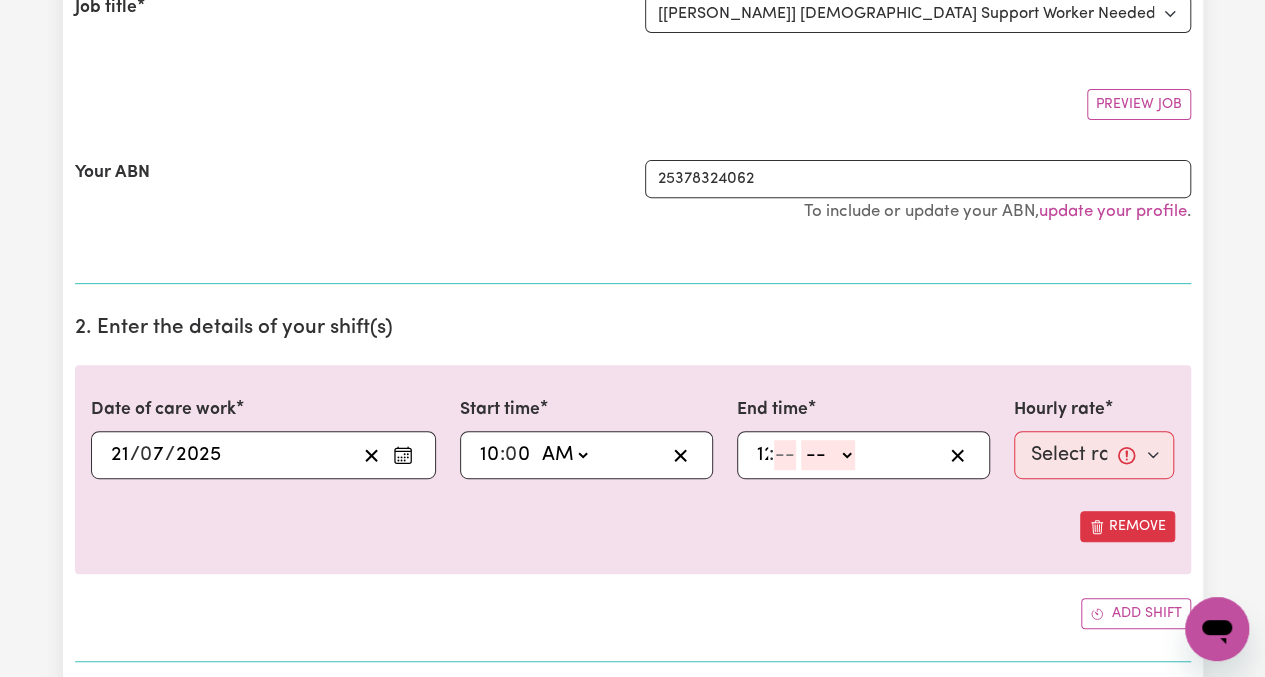 type on "12" 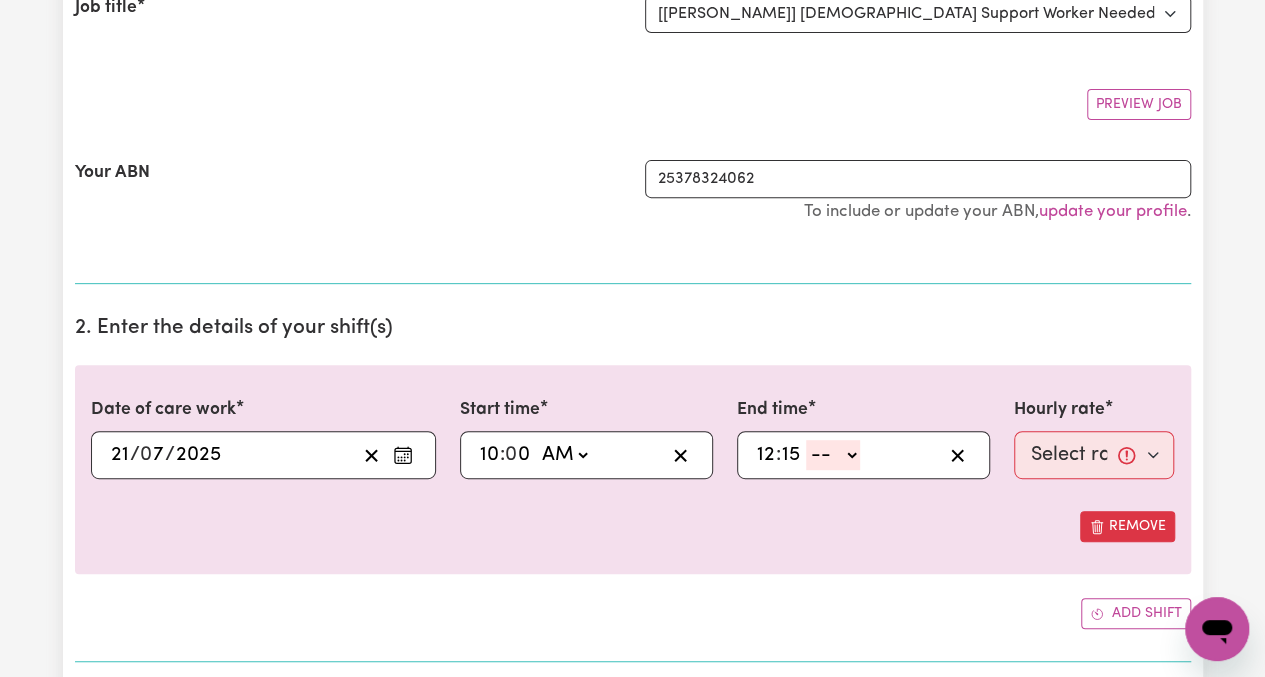 type on "15" 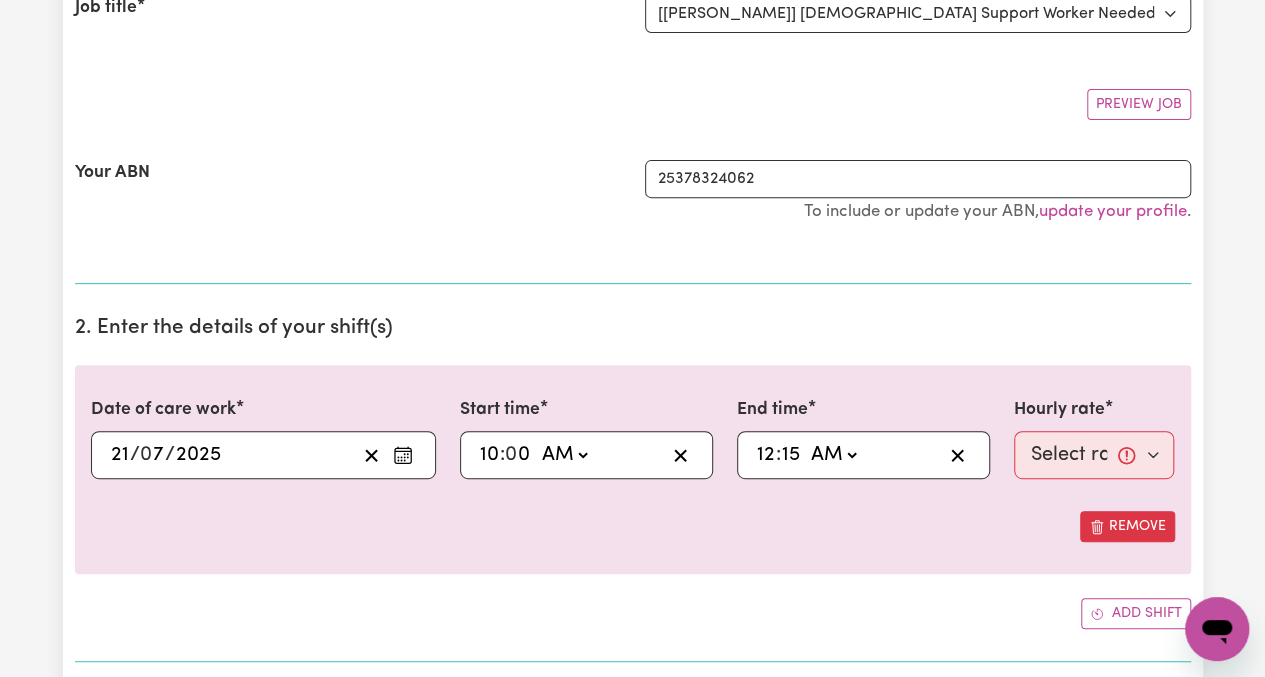 type on "00:15" 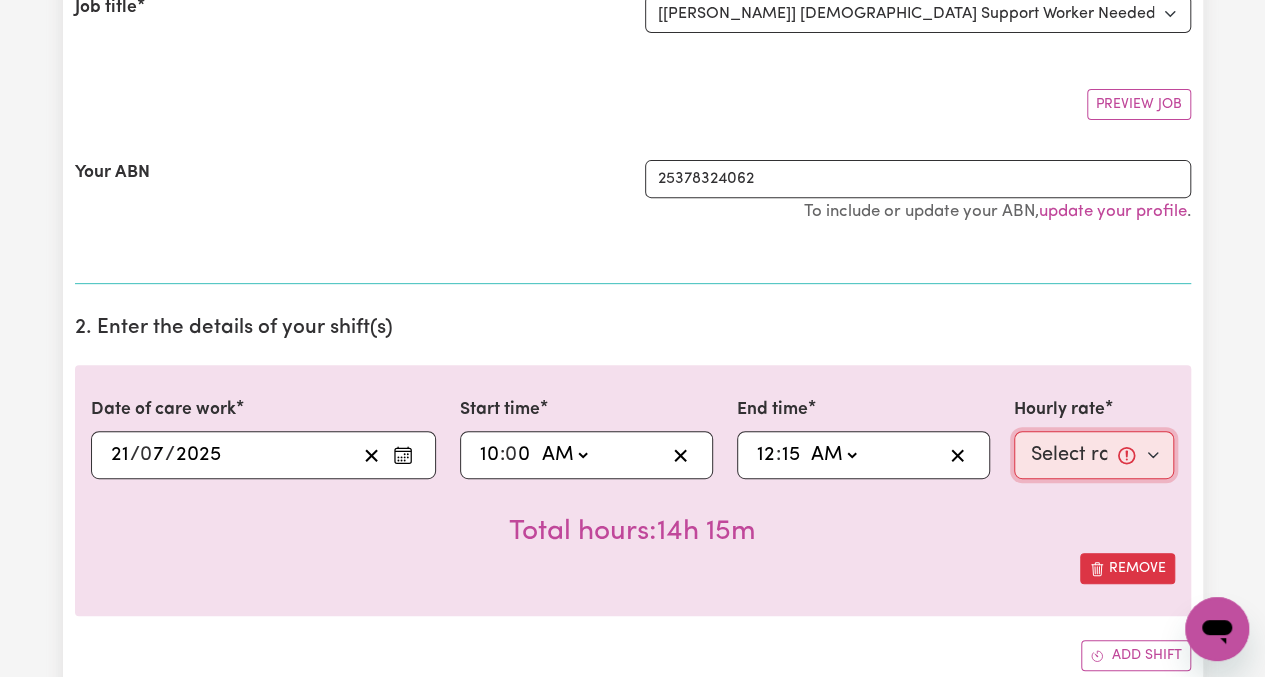 click on "Select rate... $65.21 (Weekday) $144.88 (Public Holiday) $71.85 (Evening Care)" at bounding box center [1094, 455] 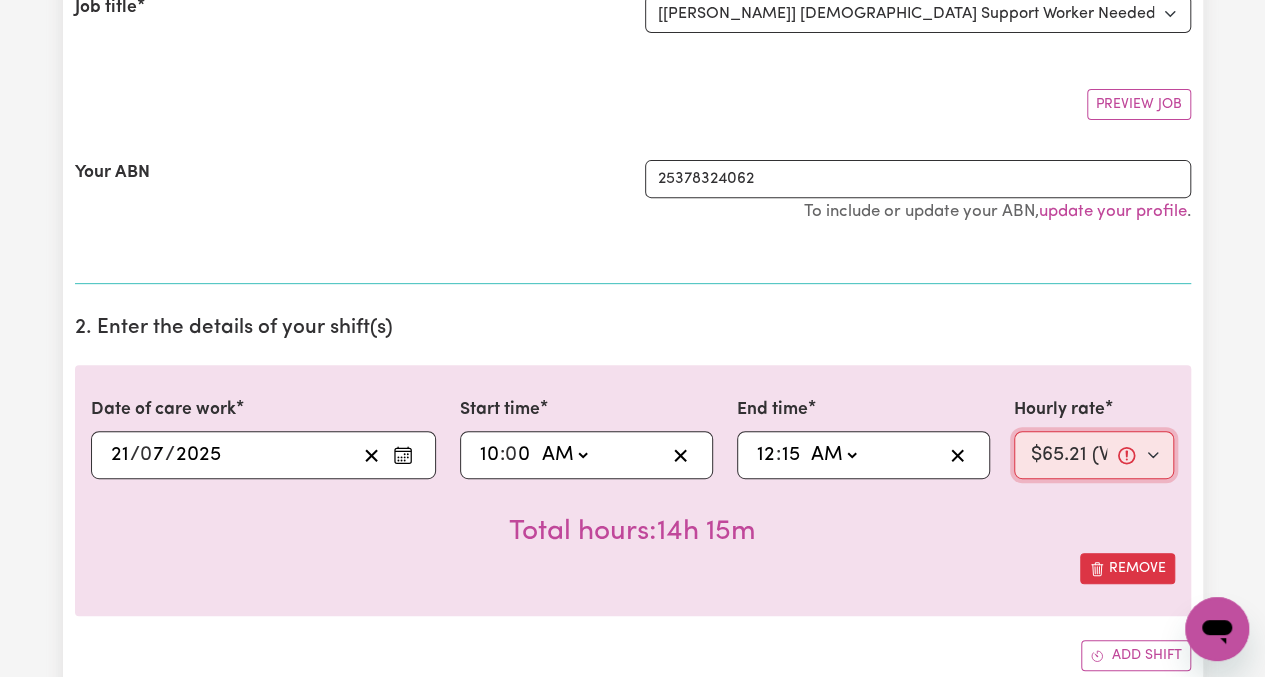 click on "Select rate... $65.21 (Weekday) $144.88 (Public Holiday) $71.85 (Evening Care)" at bounding box center [1094, 455] 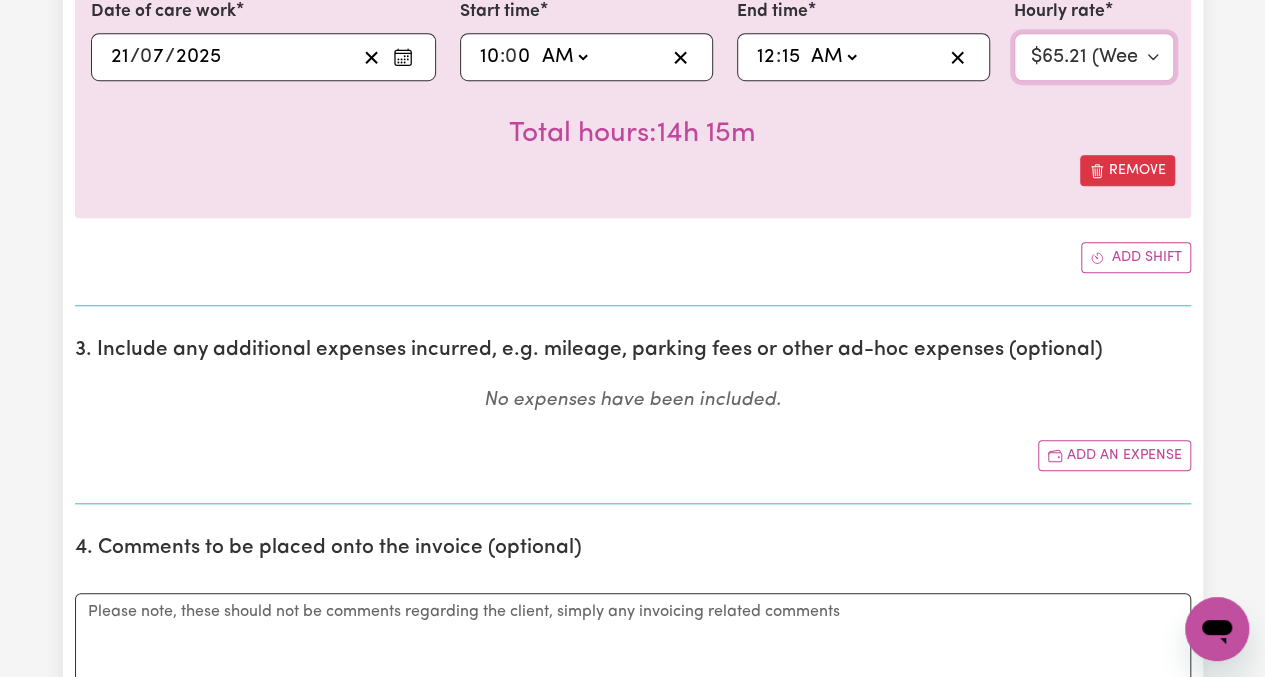 scroll, scrollTop: 700, scrollLeft: 0, axis: vertical 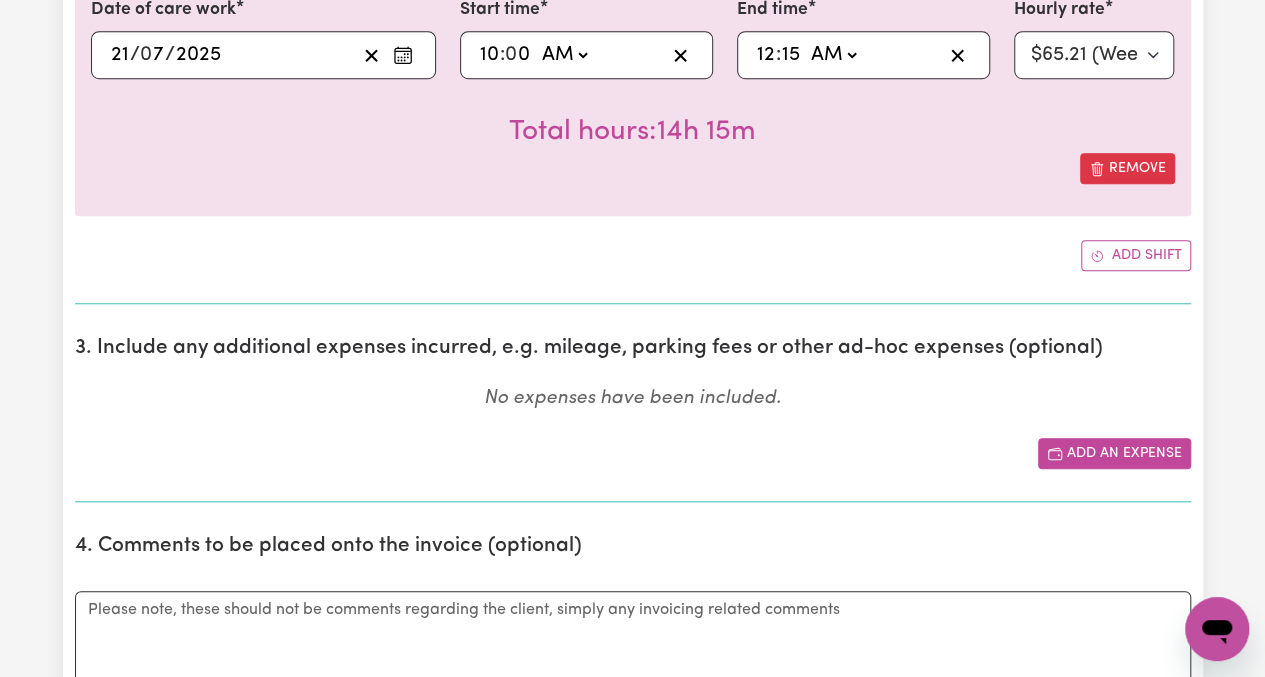 click on "Add an expense" at bounding box center (1114, 453) 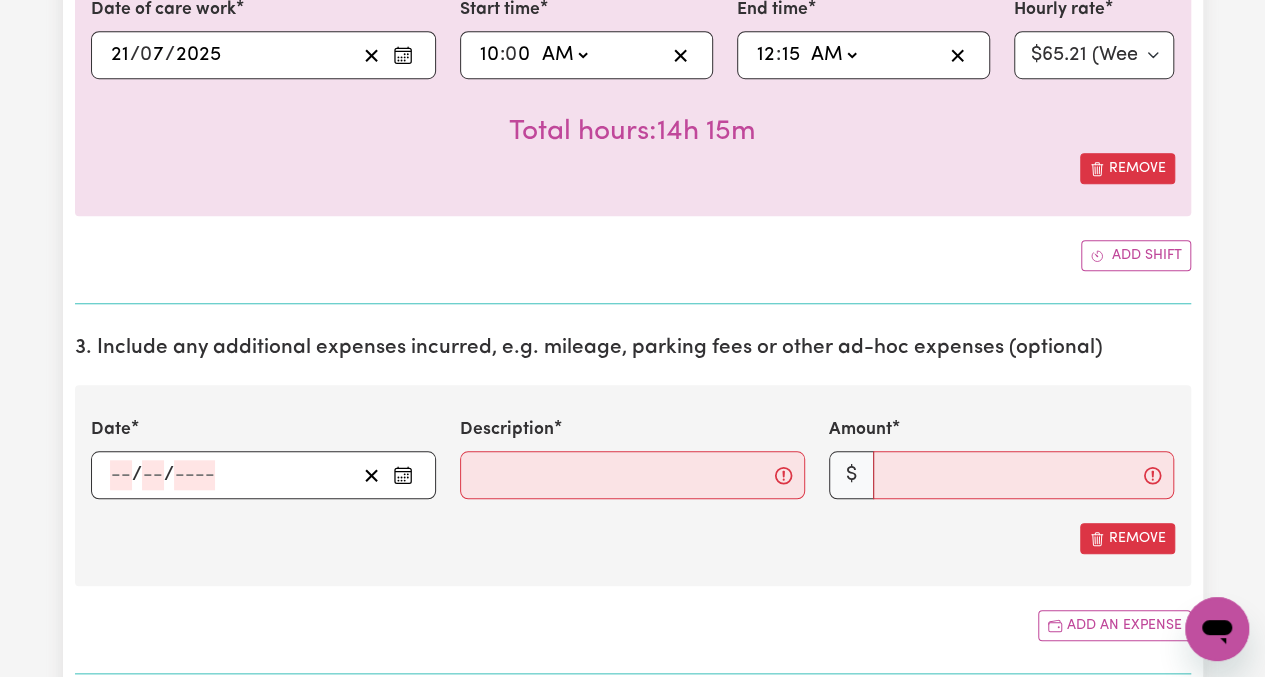 click 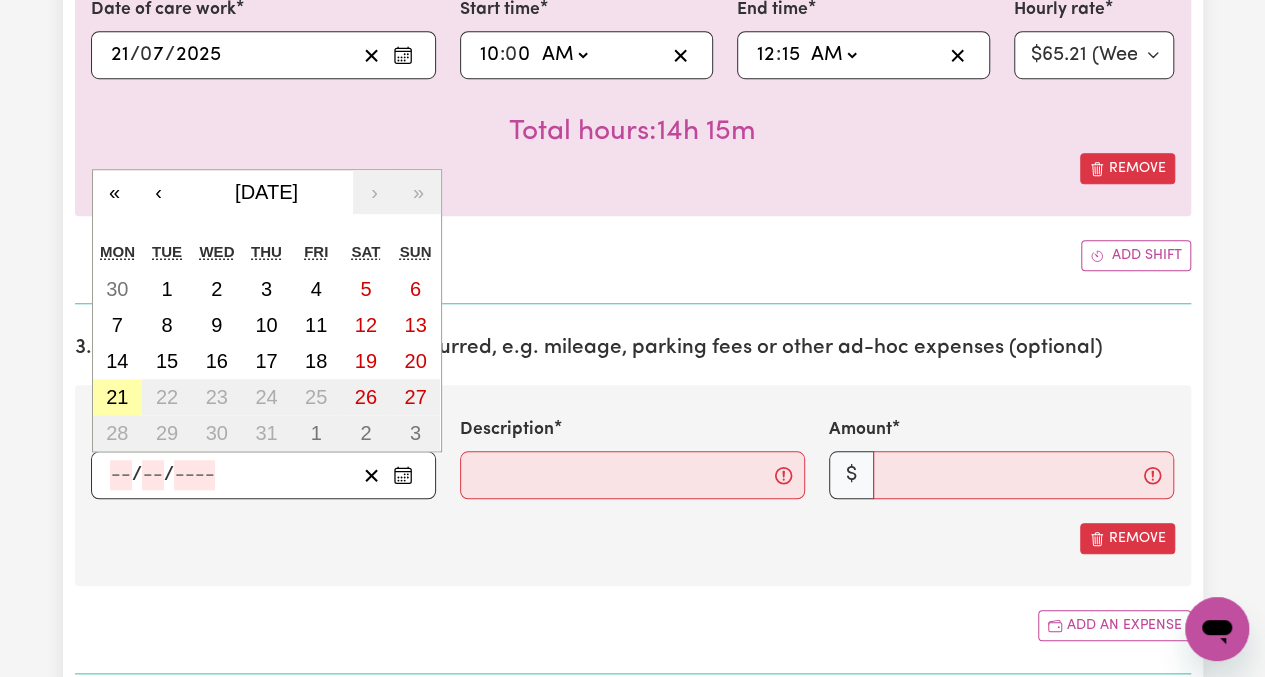click on "21" at bounding box center [117, 397] 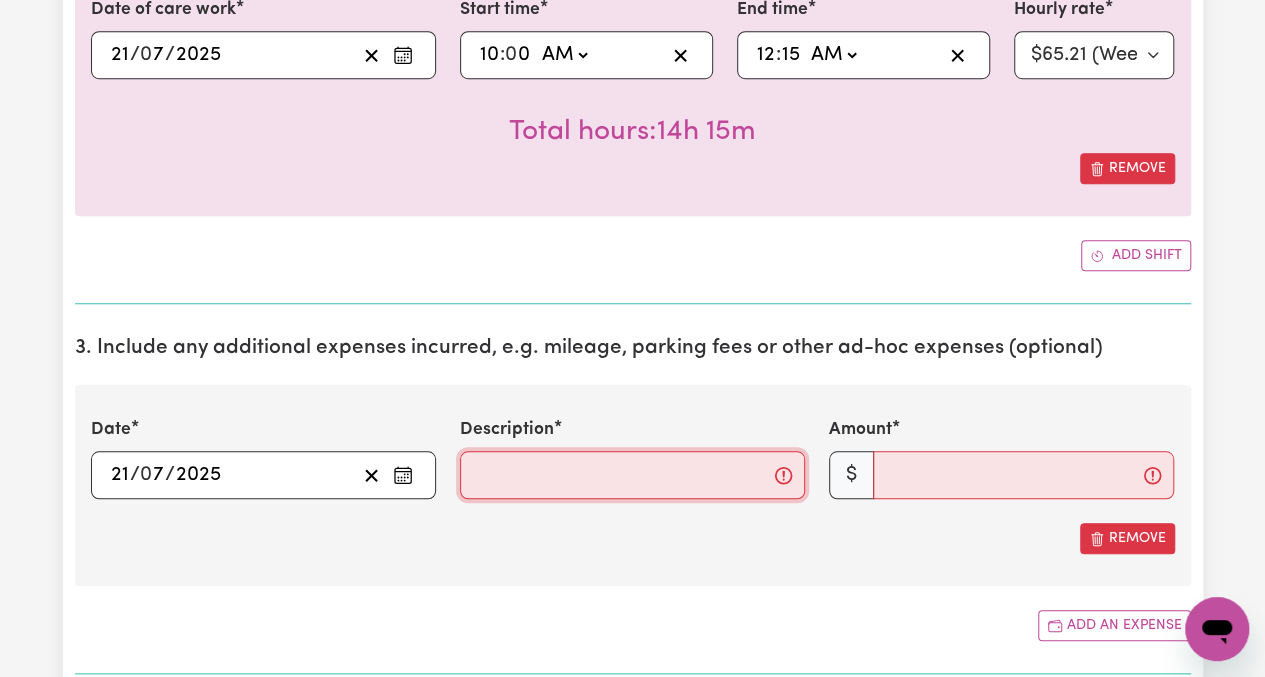 click on "Description" at bounding box center [632, 475] 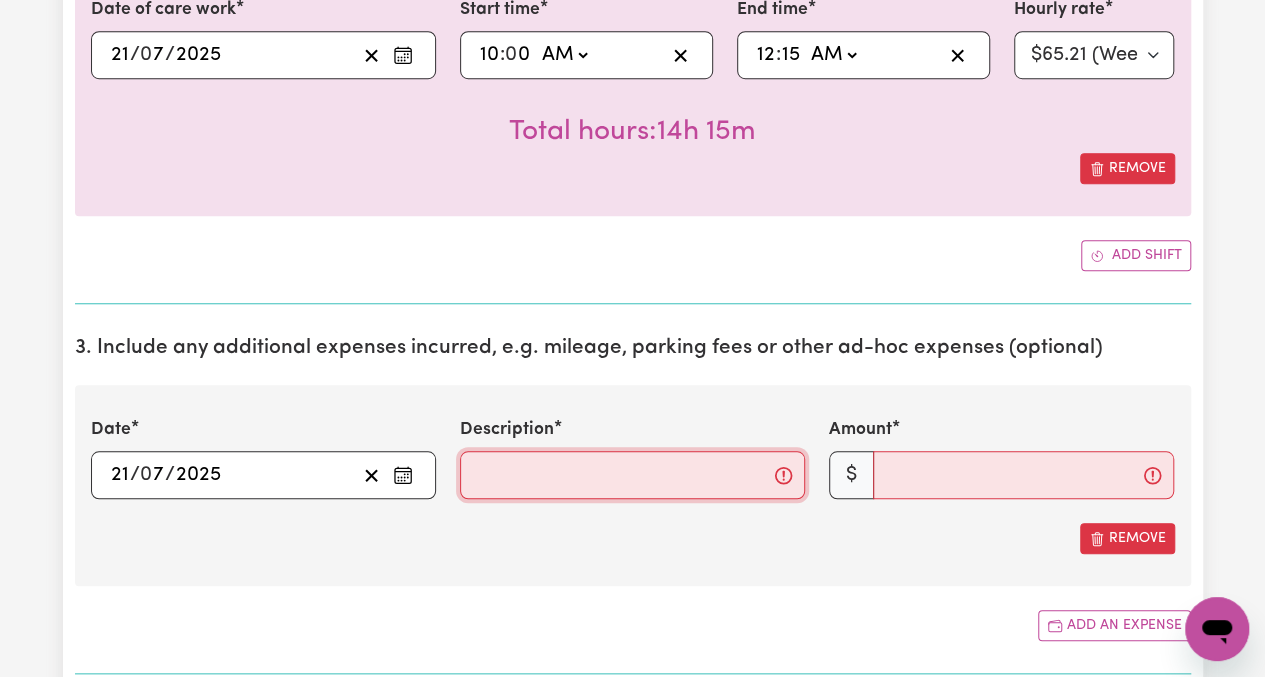 type on "Travel" 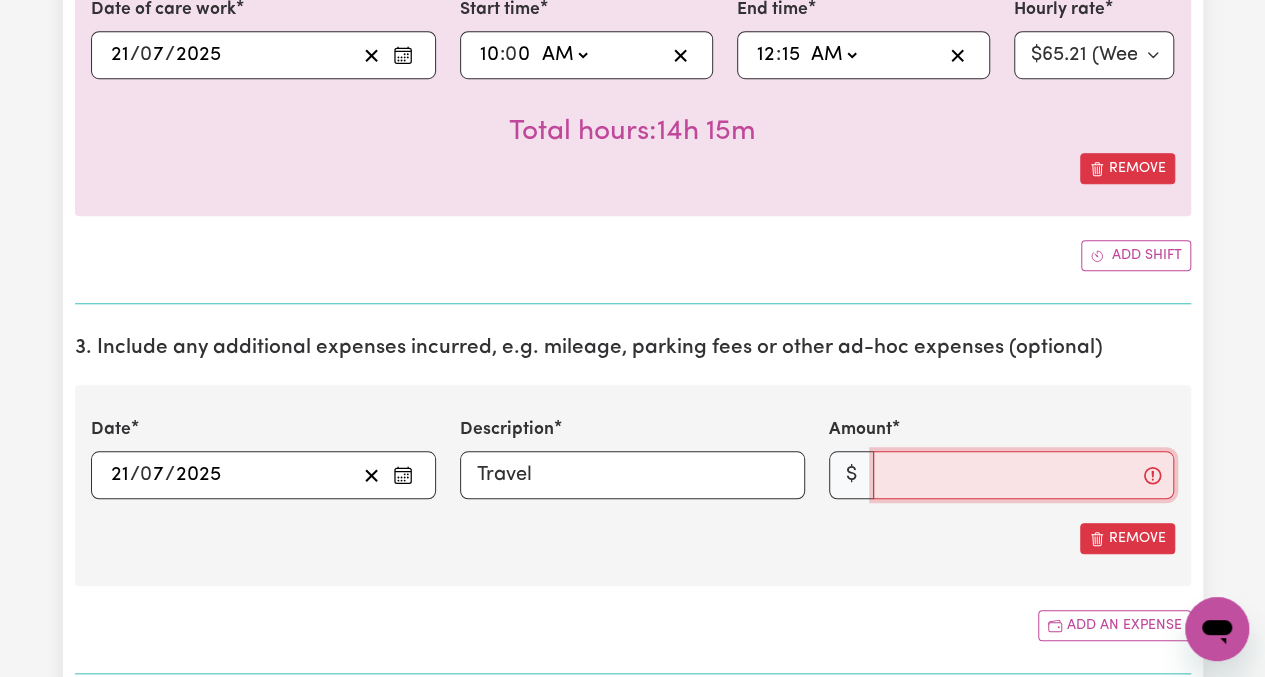 click on "Amount" at bounding box center (1023, 475) 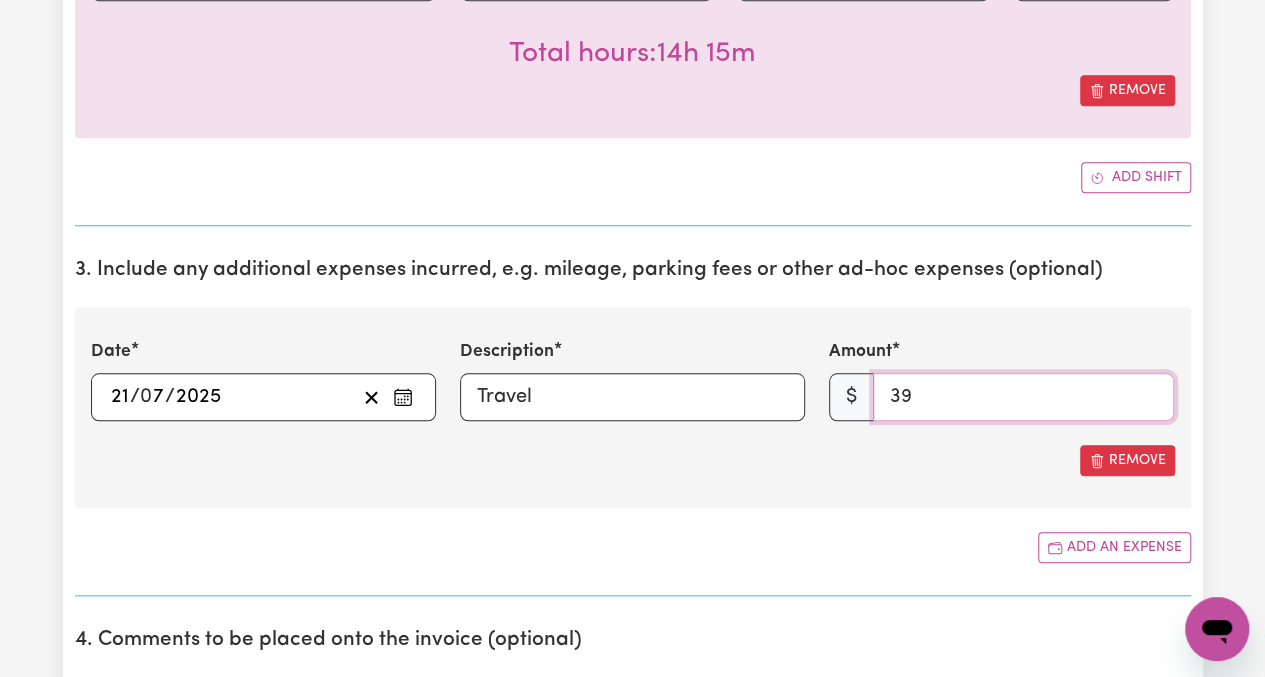 scroll, scrollTop: 1000, scrollLeft: 0, axis: vertical 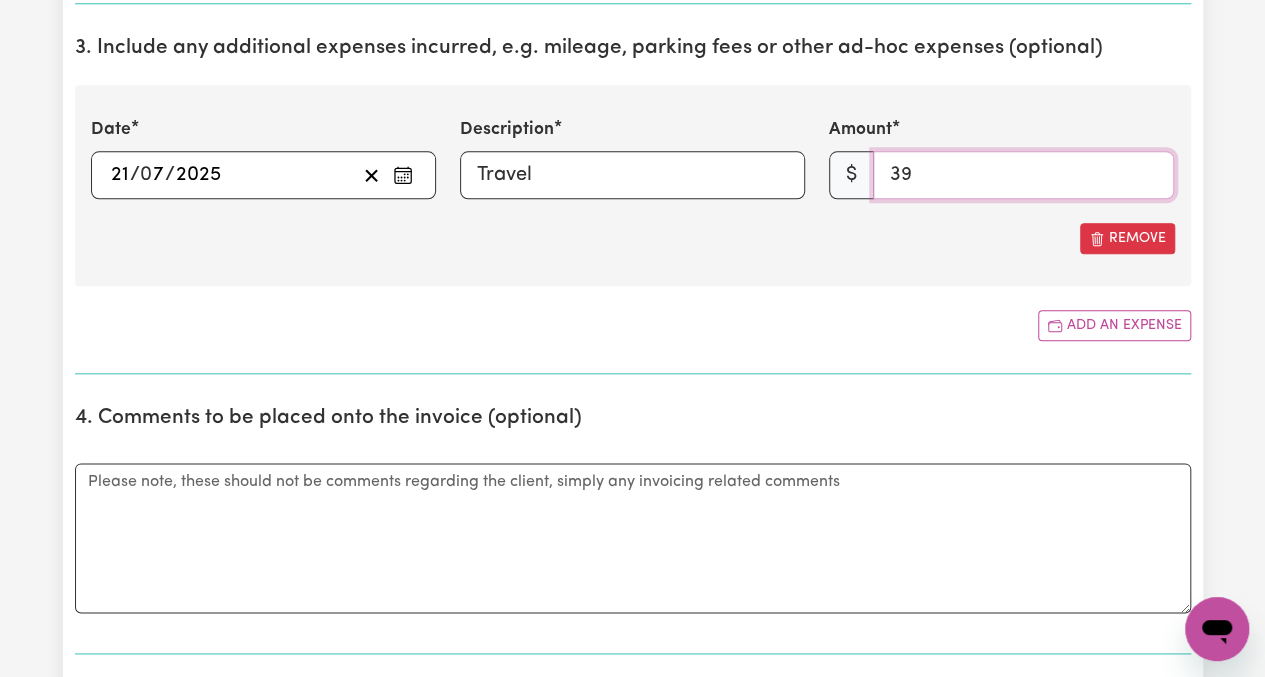 type on "39" 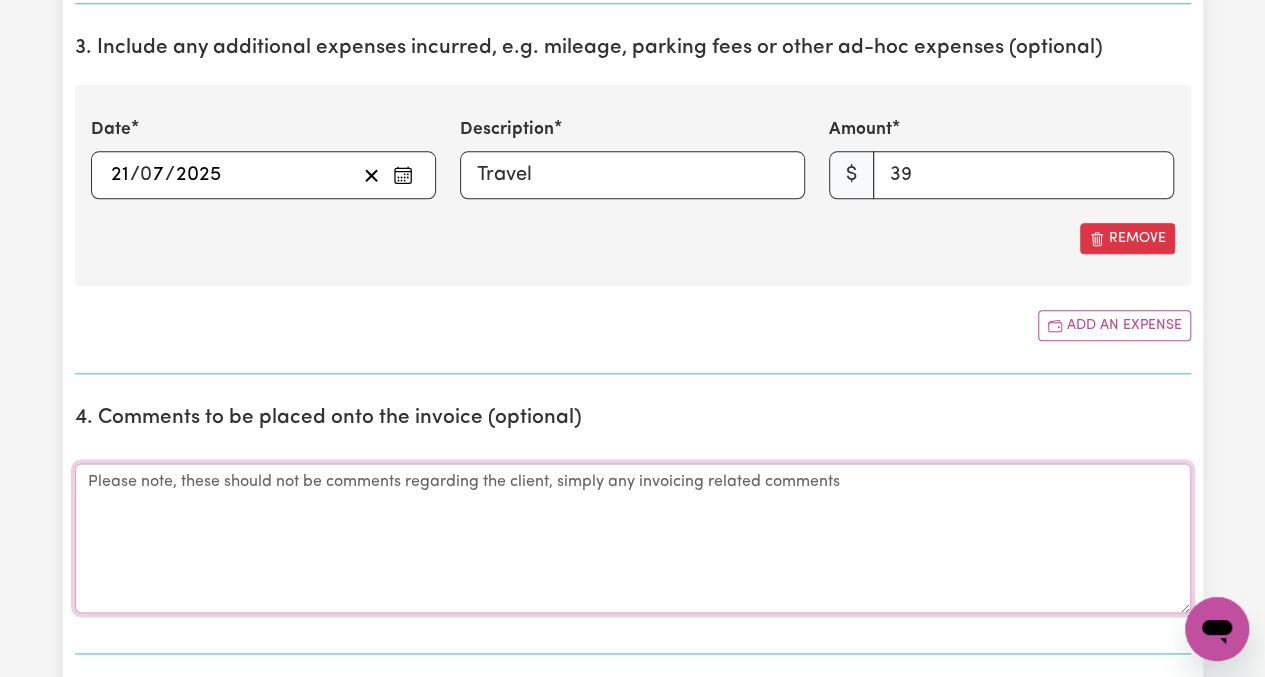 click on "Comments" at bounding box center [633, 538] 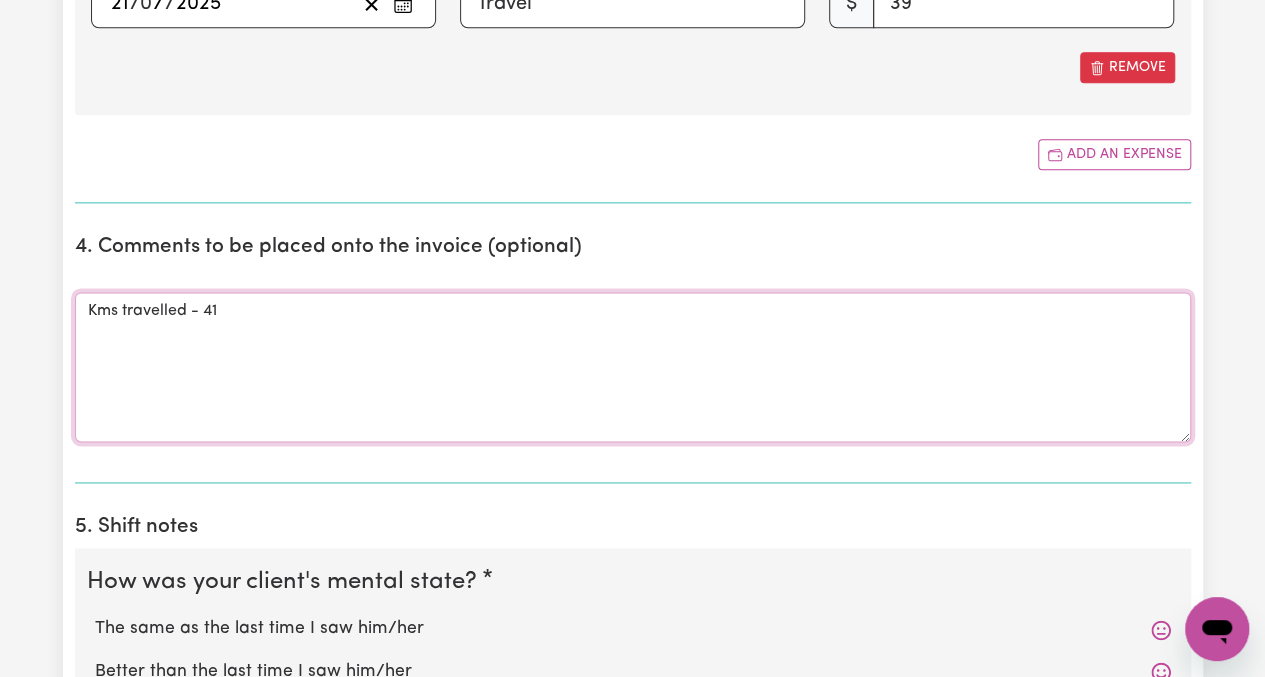 scroll, scrollTop: 1300, scrollLeft: 0, axis: vertical 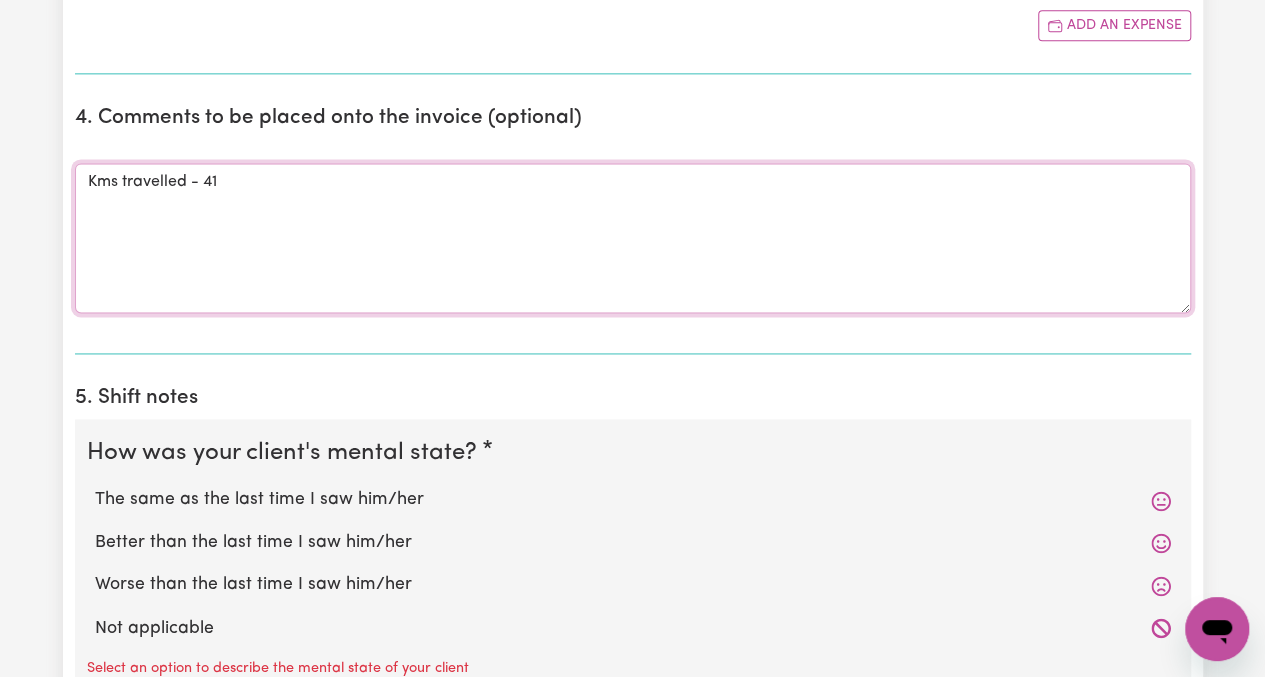 type on "Kms travelled - 41" 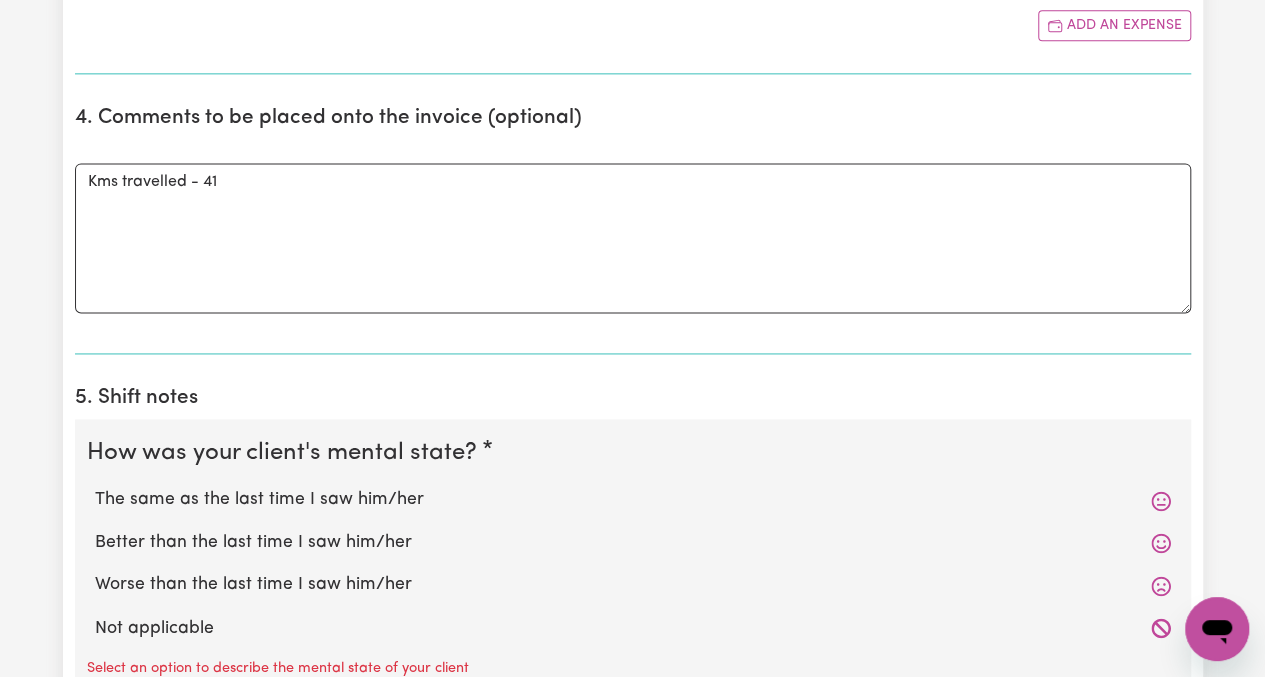 click on "The same as the last time I saw him/her" at bounding box center (633, 500) 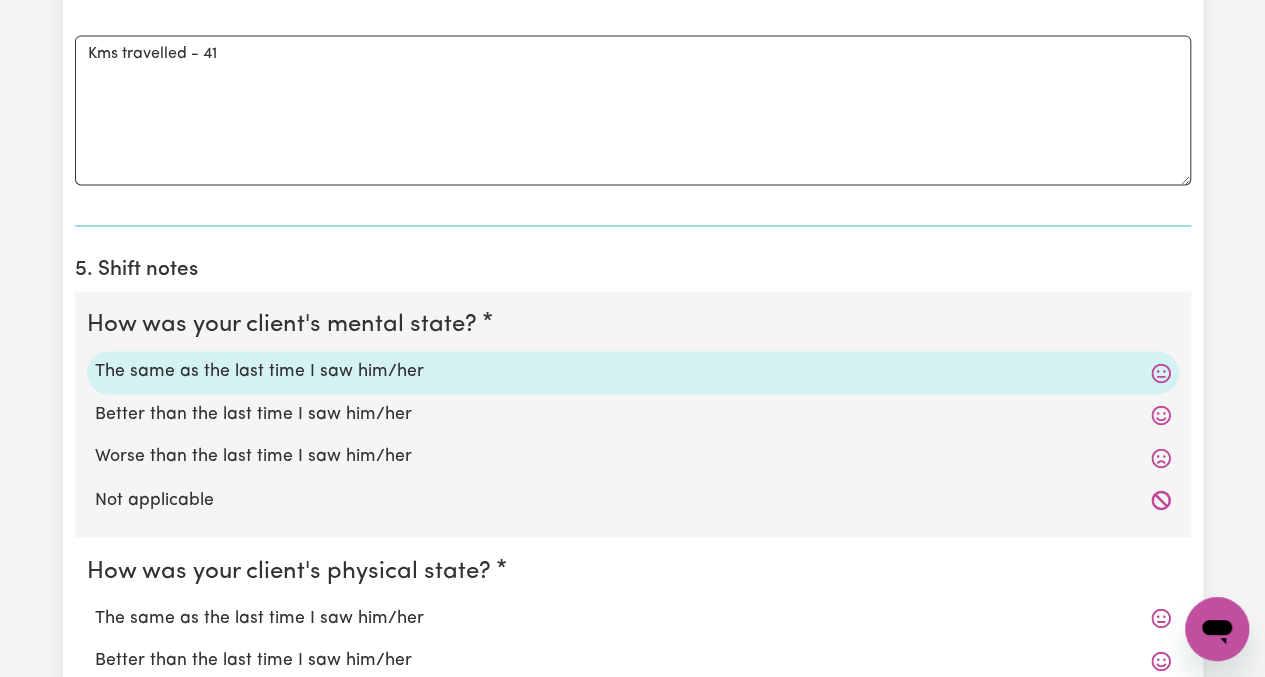 scroll, scrollTop: 1500, scrollLeft: 0, axis: vertical 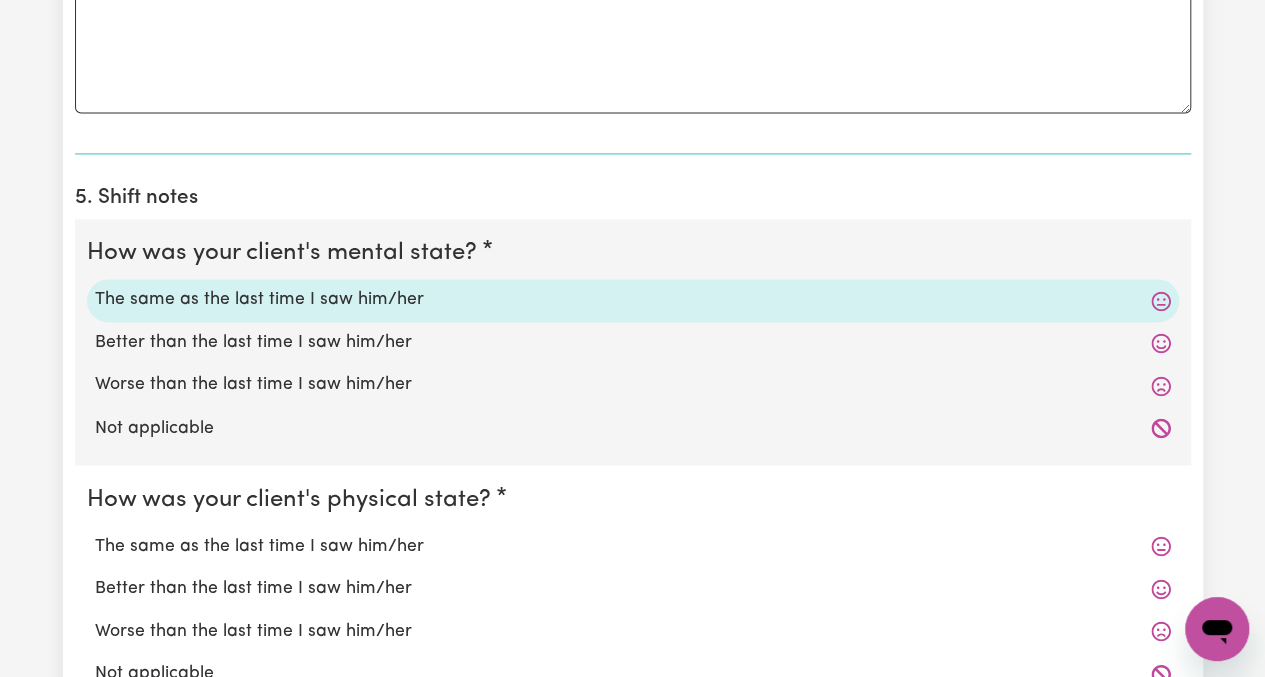 click on "The same as the last time I saw him/her" at bounding box center [633, 546] 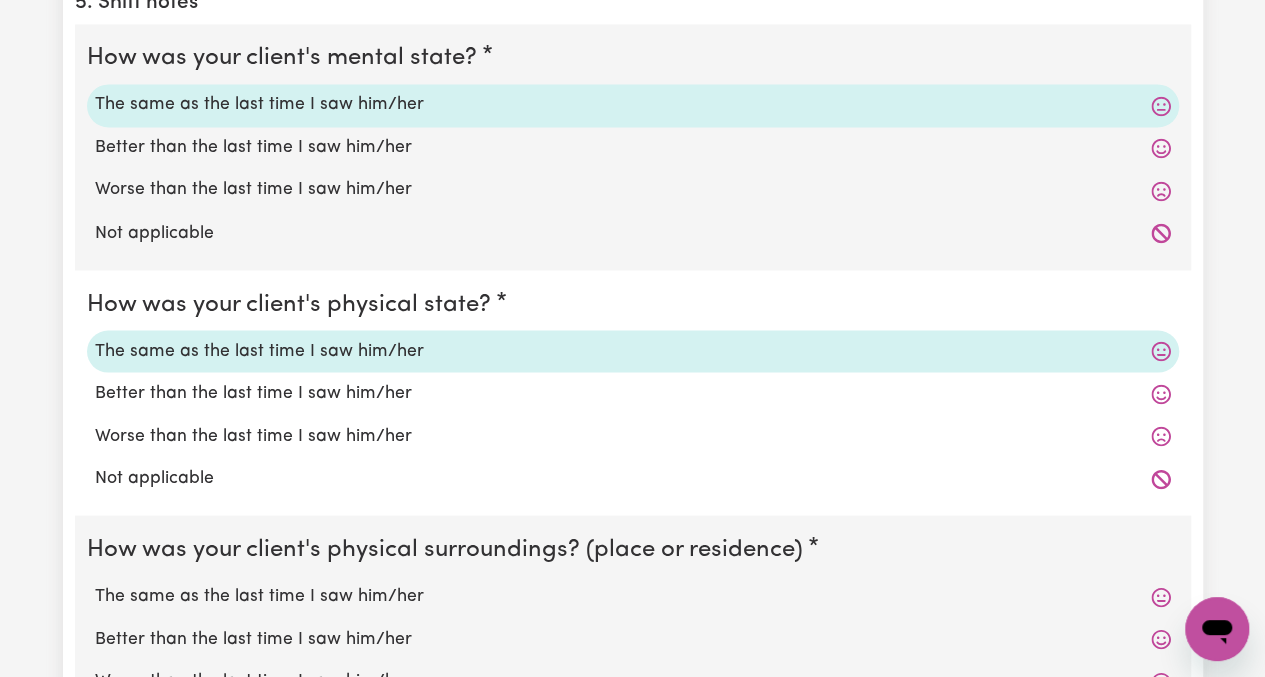 scroll, scrollTop: 1700, scrollLeft: 0, axis: vertical 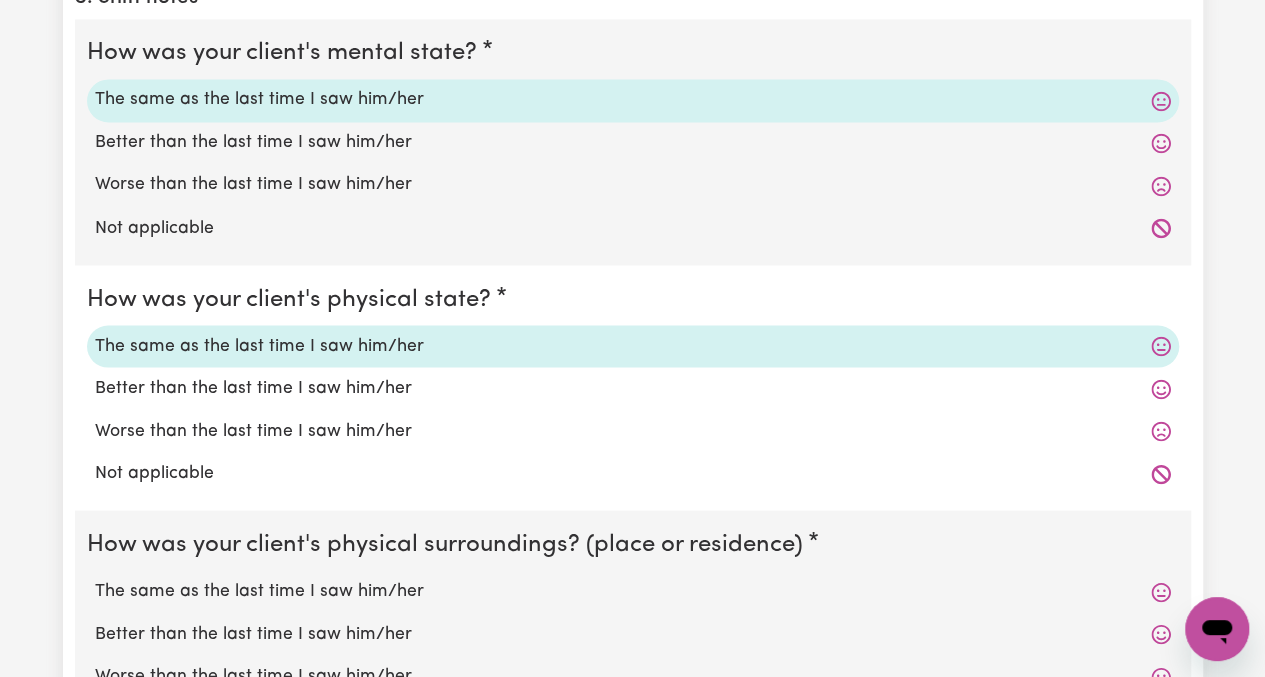 click on "The same as the last time I saw him/her" at bounding box center (633, 591) 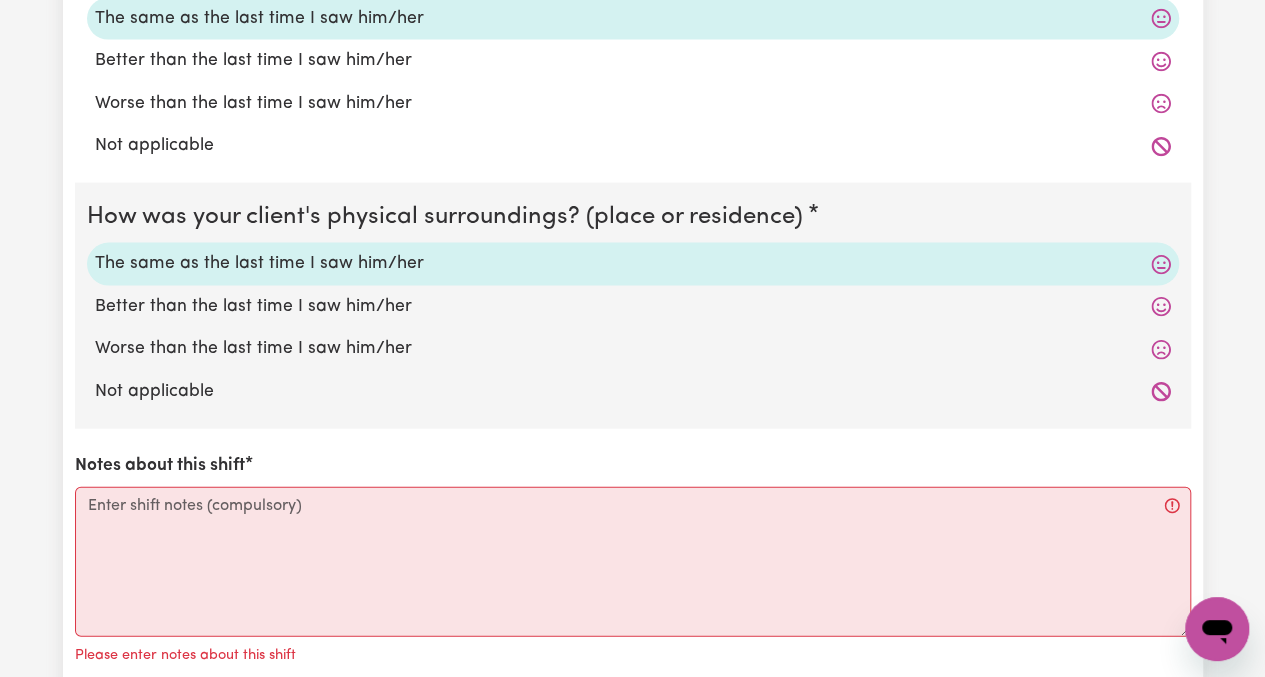 scroll, scrollTop: 2100, scrollLeft: 0, axis: vertical 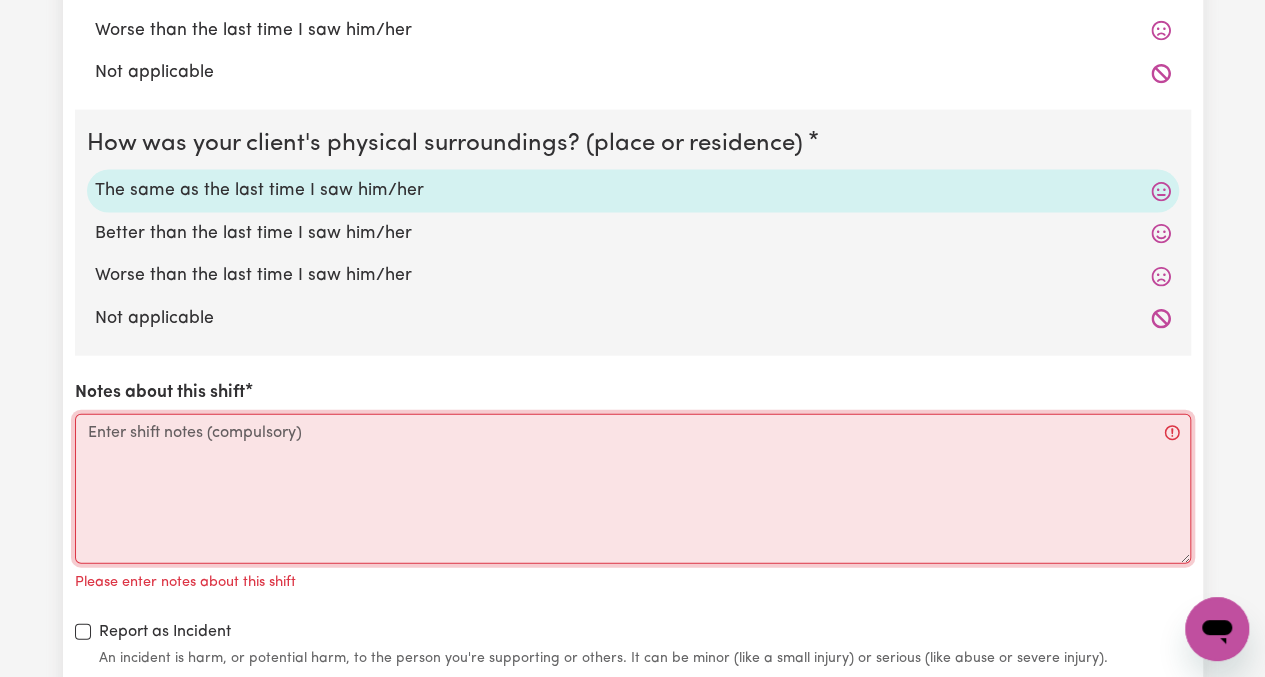 click on "Notes about this shift" at bounding box center (633, 489) 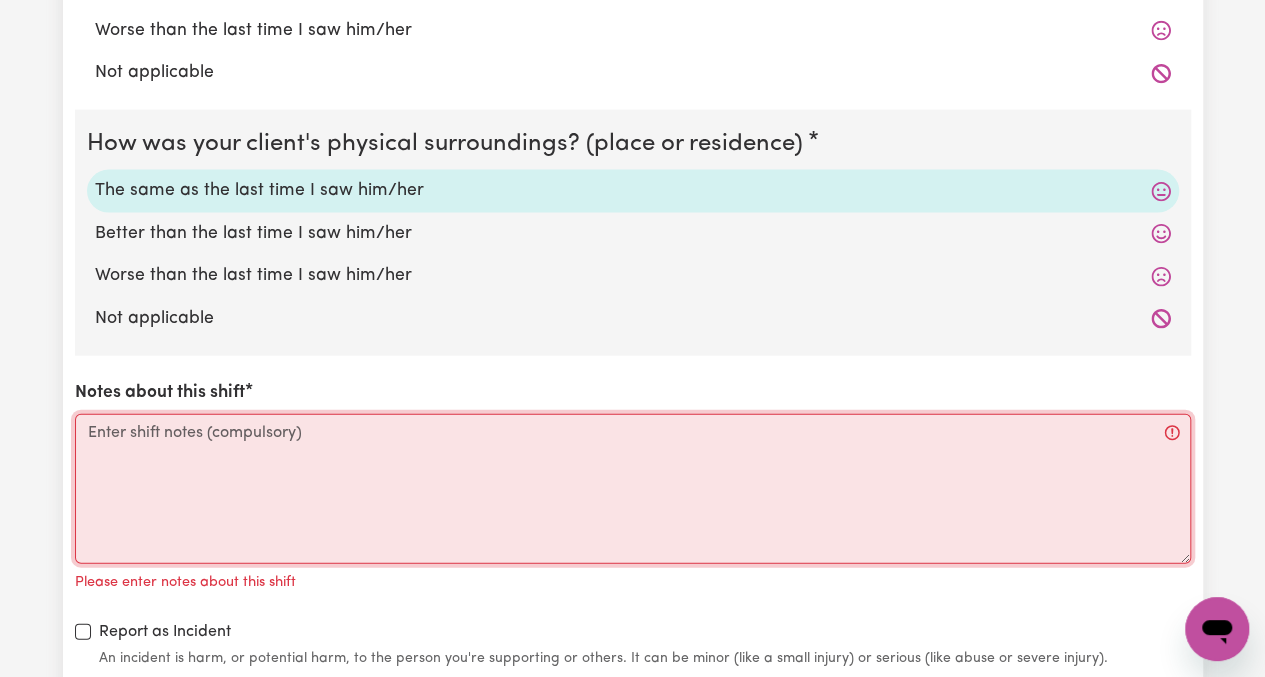 paste on "Summary:
Met [PERSON_NAME] at her optometrist appointment in [GEOGRAPHIC_DATA].
After her appointment, we went out for coffee and engaged in conversation, checking in on how her weekend went and her general wellbeing.
Provided companionship and social interaction in line with her NDIS goals.
Went for a drive to [GEOGRAPHIC_DATA] for some light nature exposure and relaxation.
The shift concluded when I dropped Rose off at [GEOGRAPHIC_DATA]." 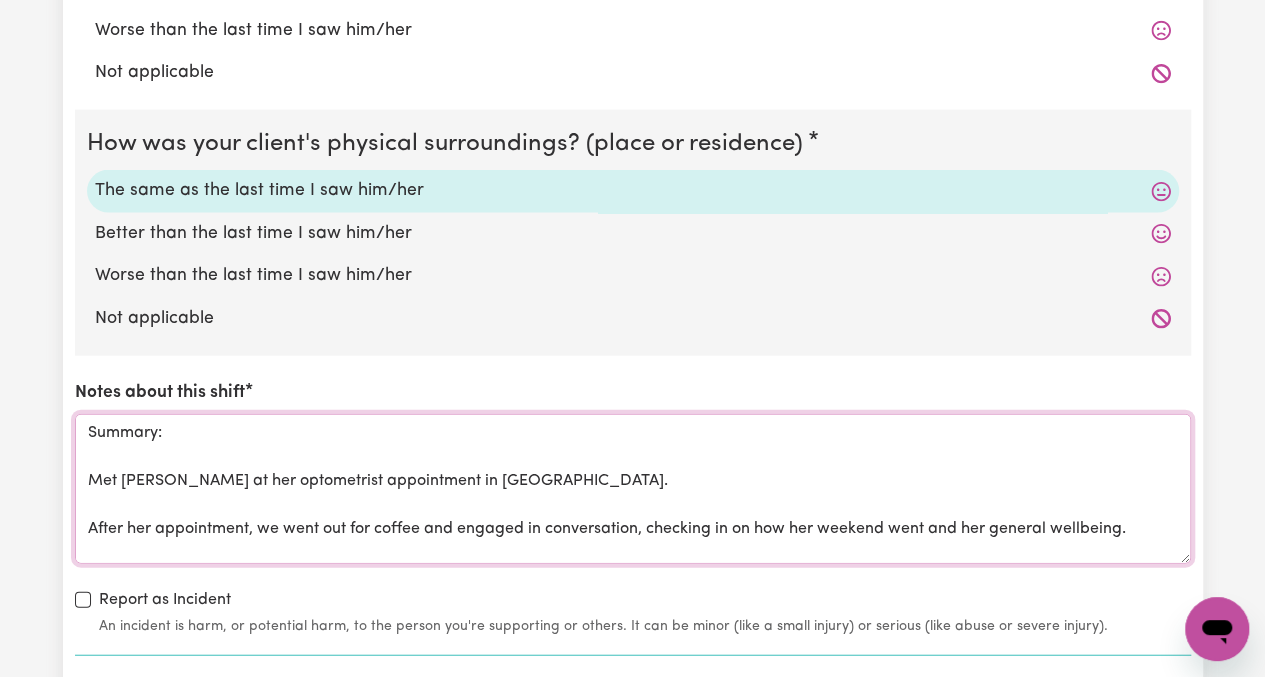 scroll, scrollTop: 119, scrollLeft: 0, axis: vertical 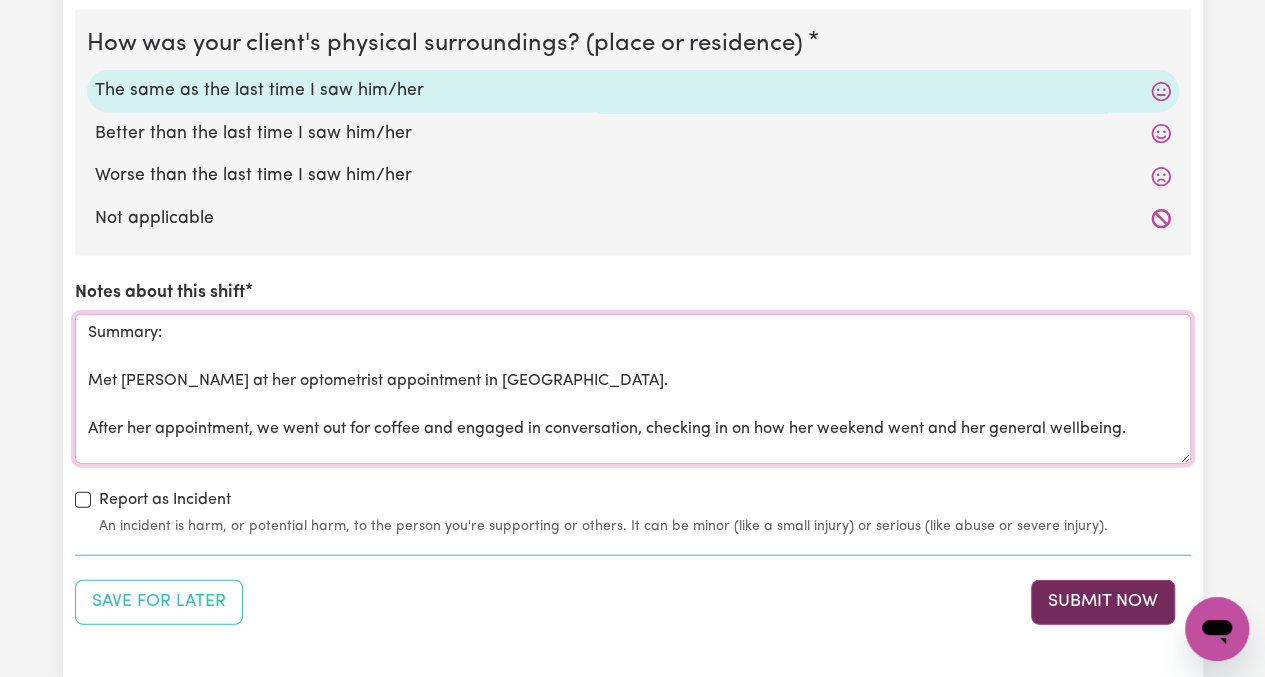 type on "Summary:
Met [PERSON_NAME] at her optometrist appointment in [GEOGRAPHIC_DATA].
After her appointment, we went out for coffee and engaged in conversation, checking in on how her weekend went and her general wellbeing.
Provided companionship and social interaction in line with her NDIS goals.
Went for a drive to [GEOGRAPHIC_DATA] for some light nature exposure and relaxation.
The shift concluded when I dropped Rose off at [GEOGRAPHIC_DATA]." 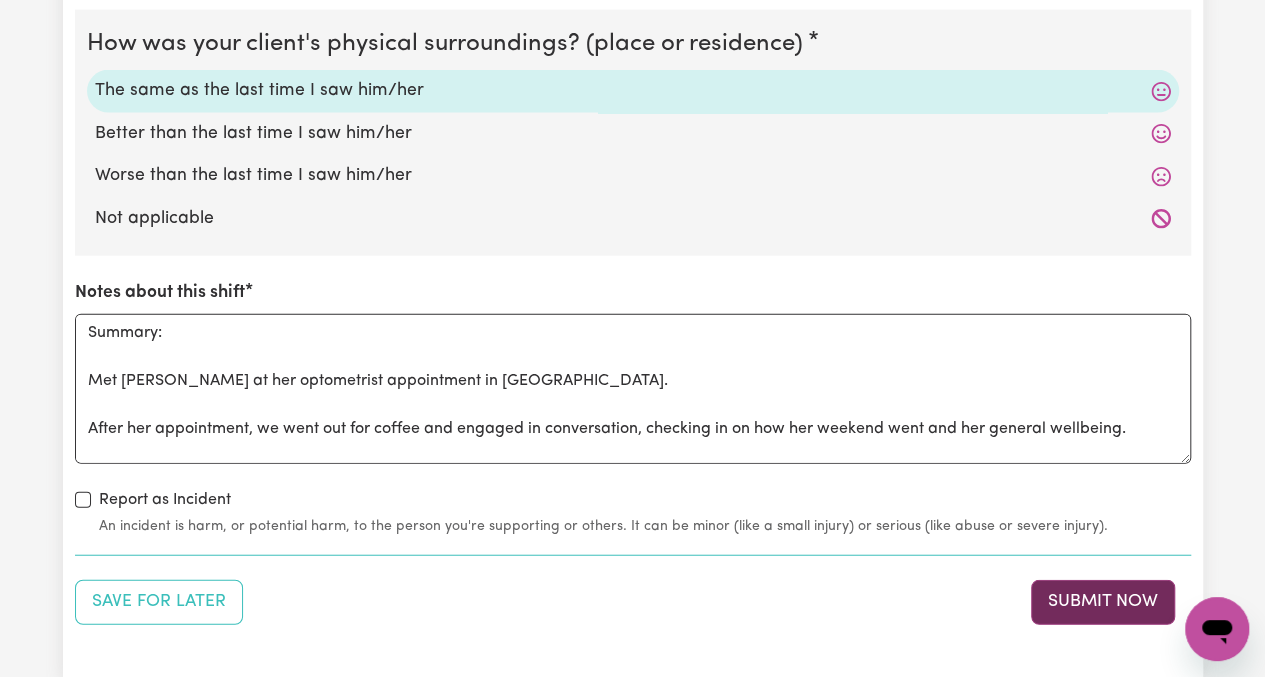 click on "Submit Now" at bounding box center (1103, 602) 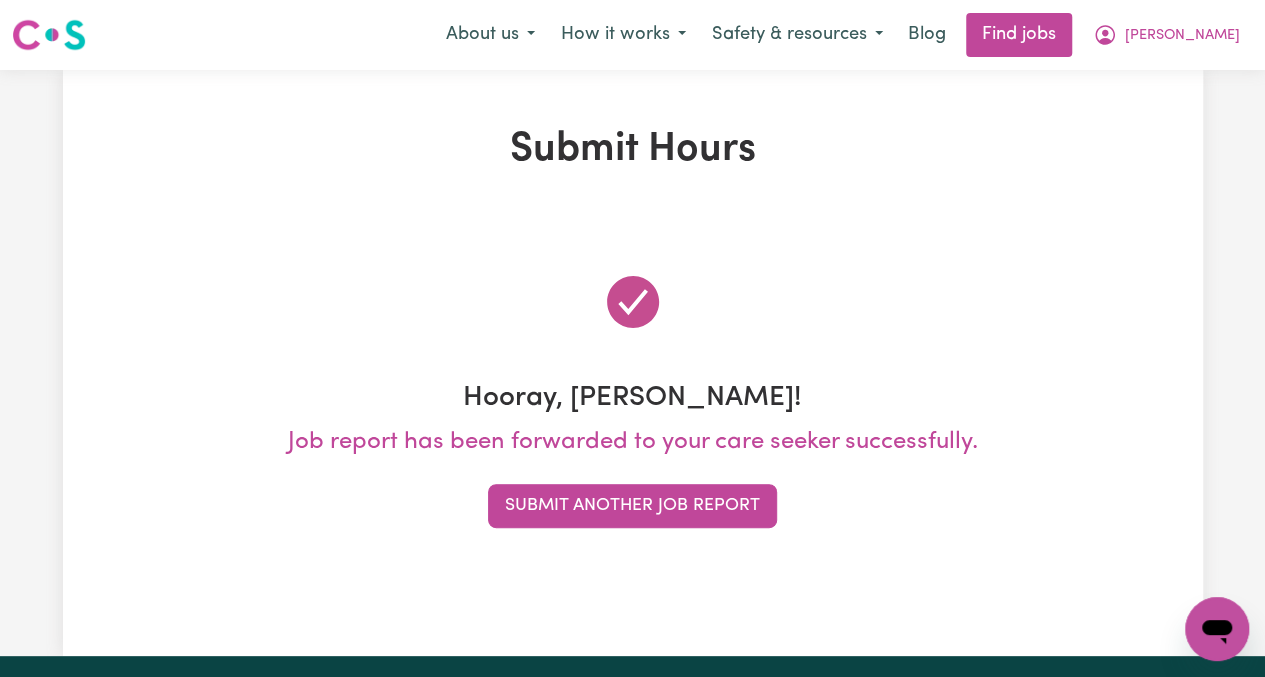 scroll, scrollTop: 0, scrollLeft: 0, axis: both 